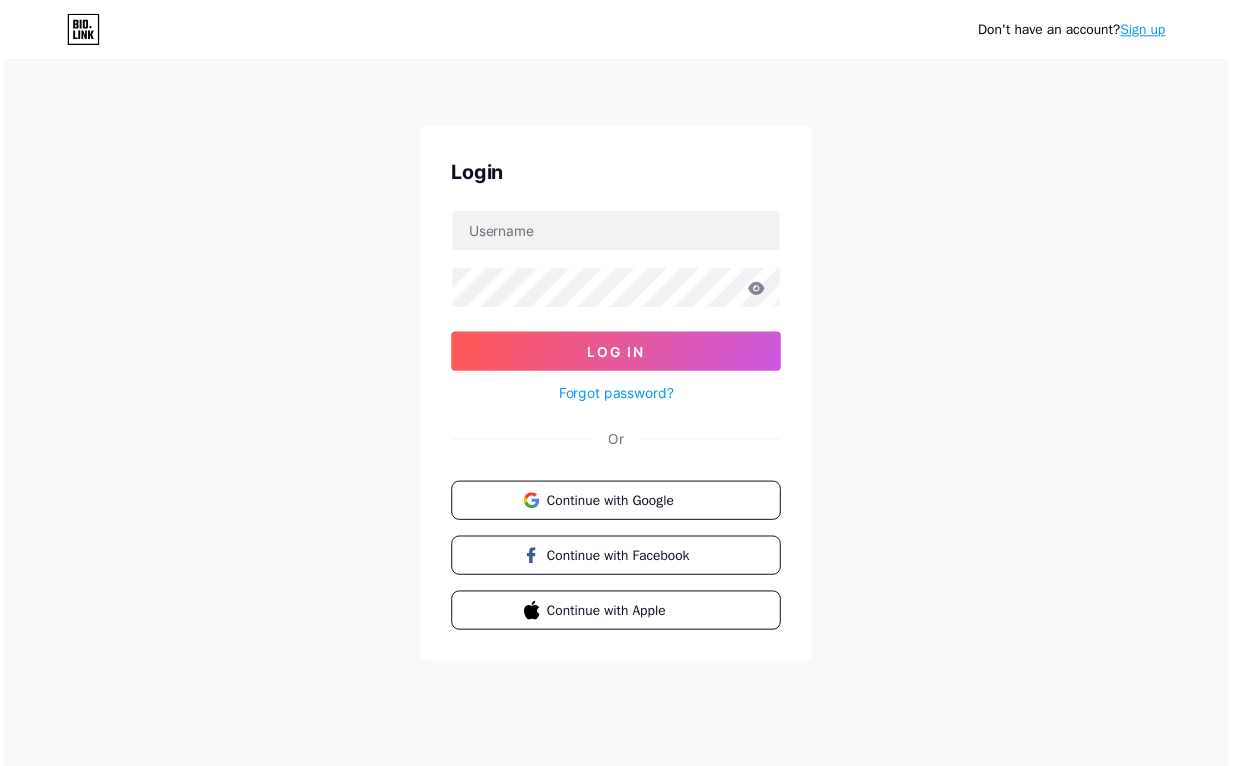 scroll, scrollTop: 0, scrollLeft: 0, axis: both 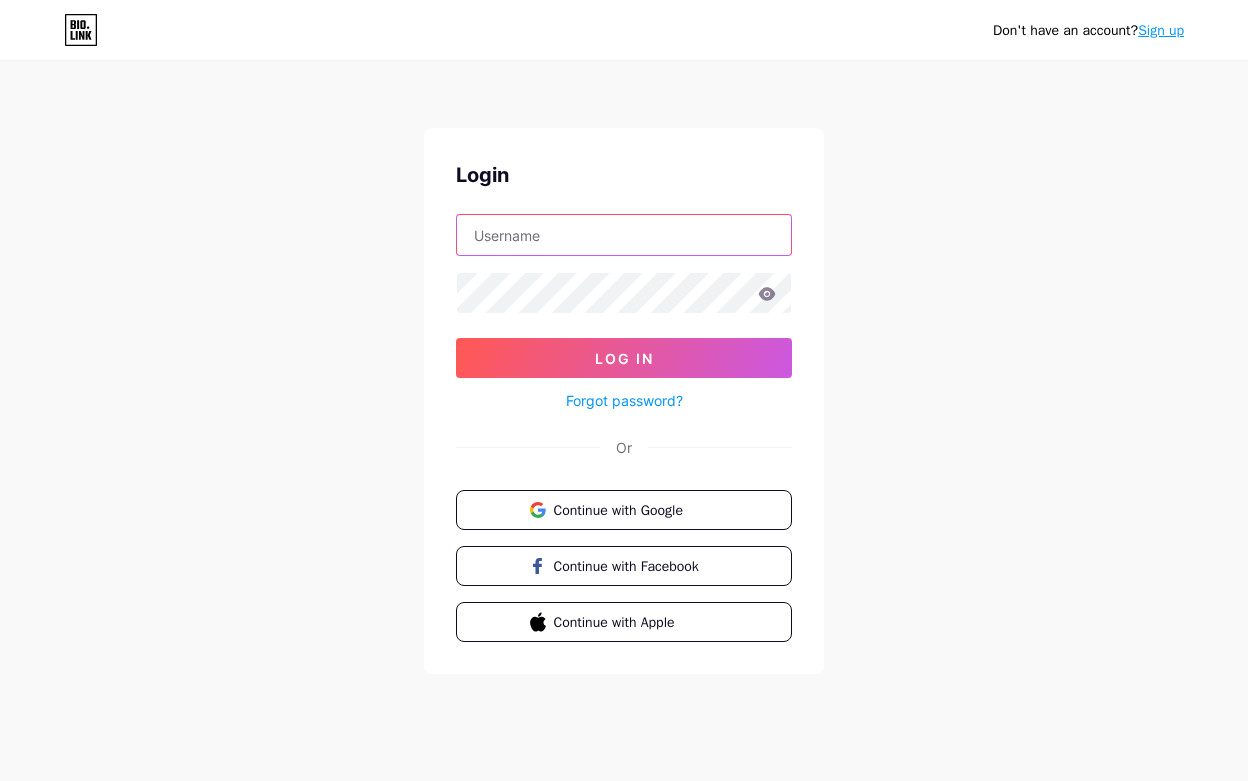 click at bounding box center [624, 235] 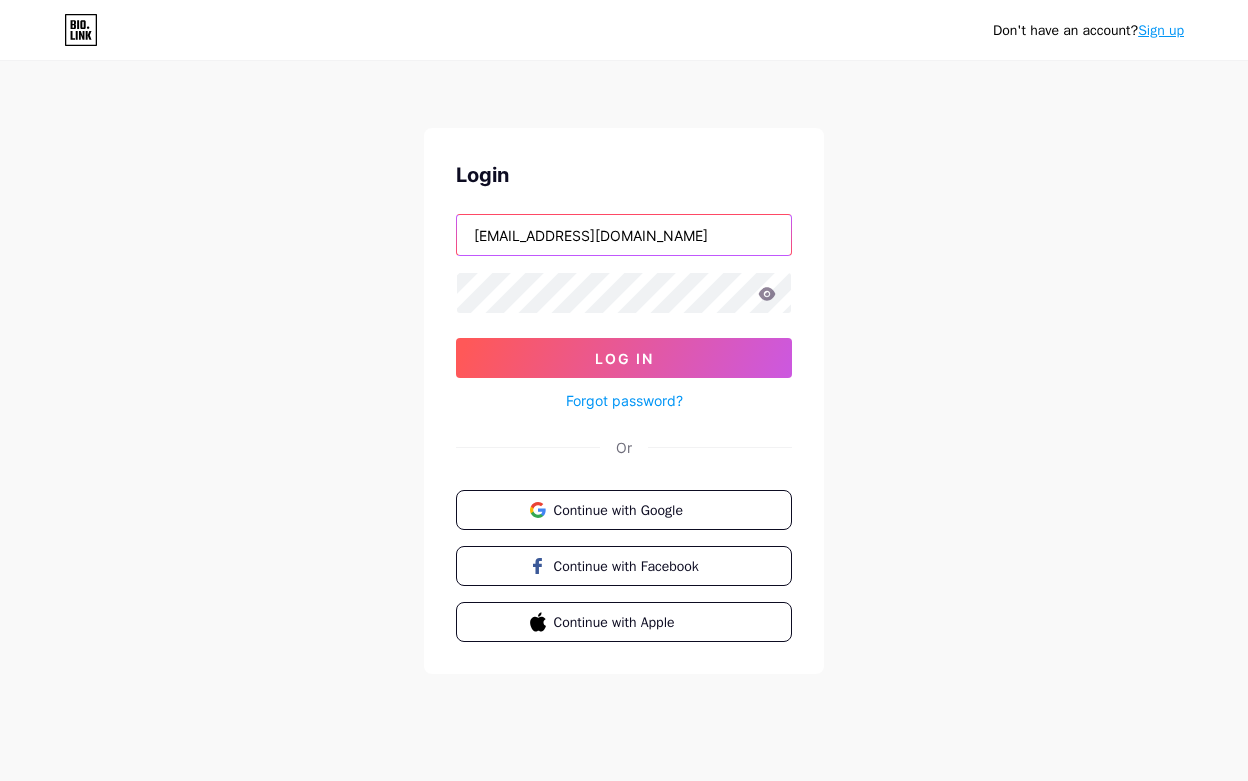 type on "[EMAIL_ADDRESS][DOMAIN_NAME]" 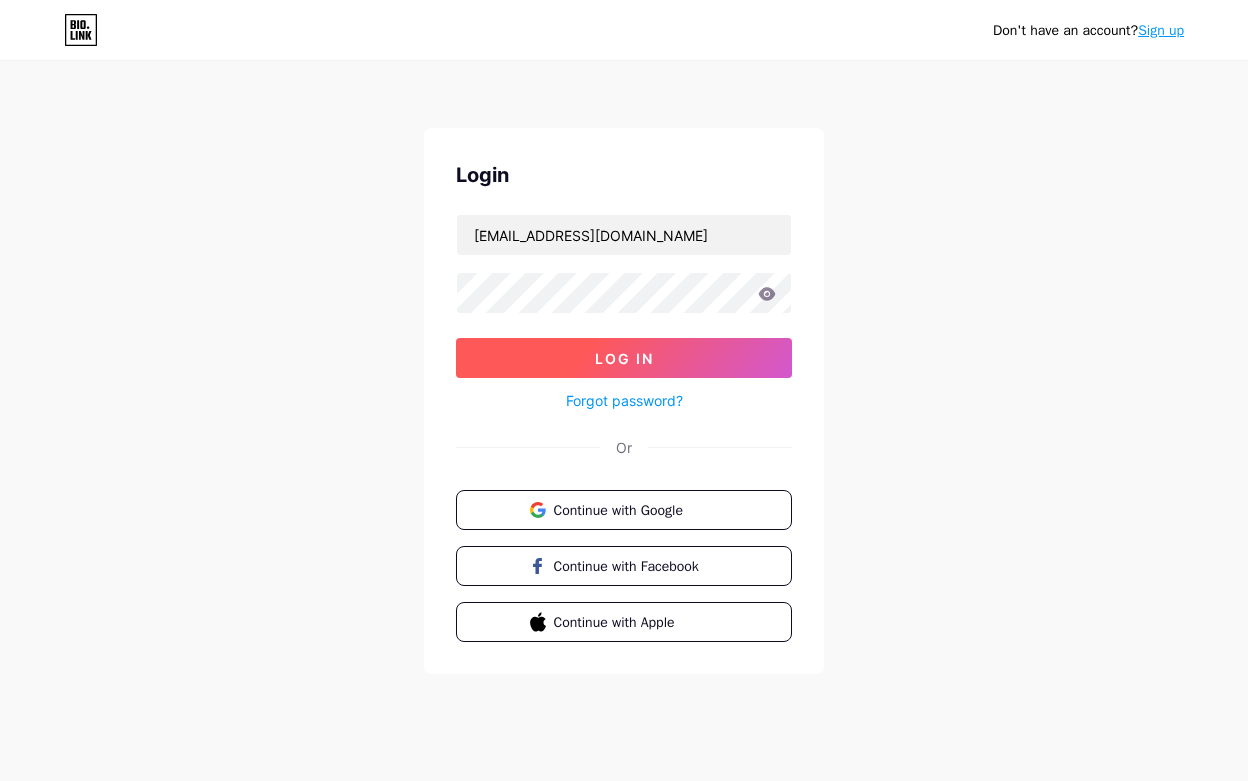 click on "Log In" at bounding box center [624, 358] 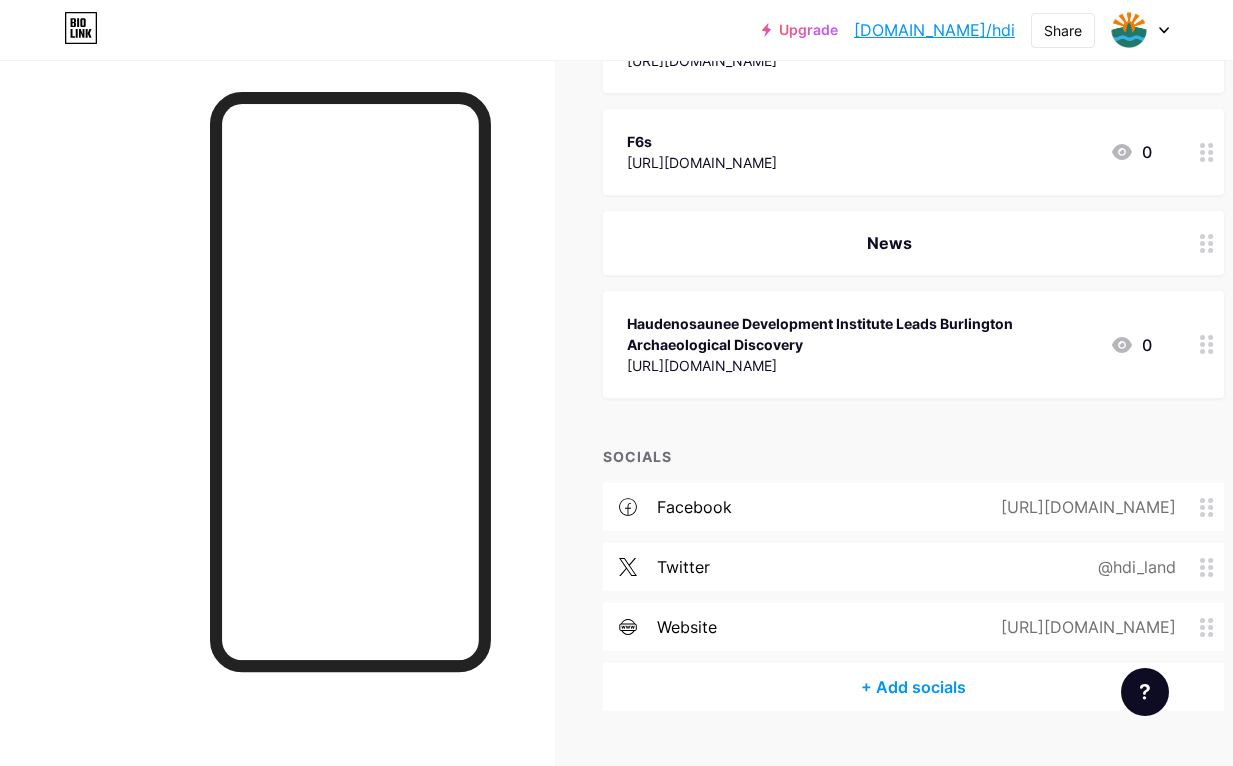 scroll, scrollTop: 352, scrollLeft: 0, axis: vertical 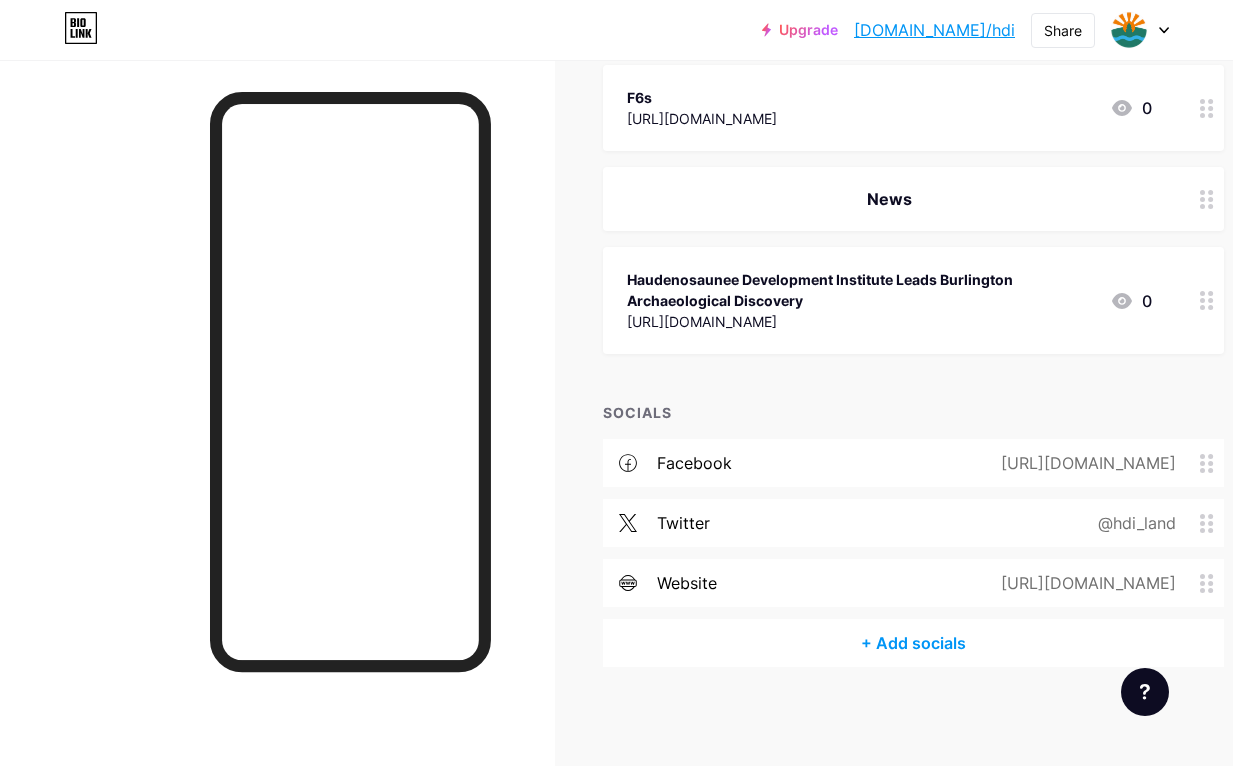 click on "+ Add socials" at bounding box center [913, 643] 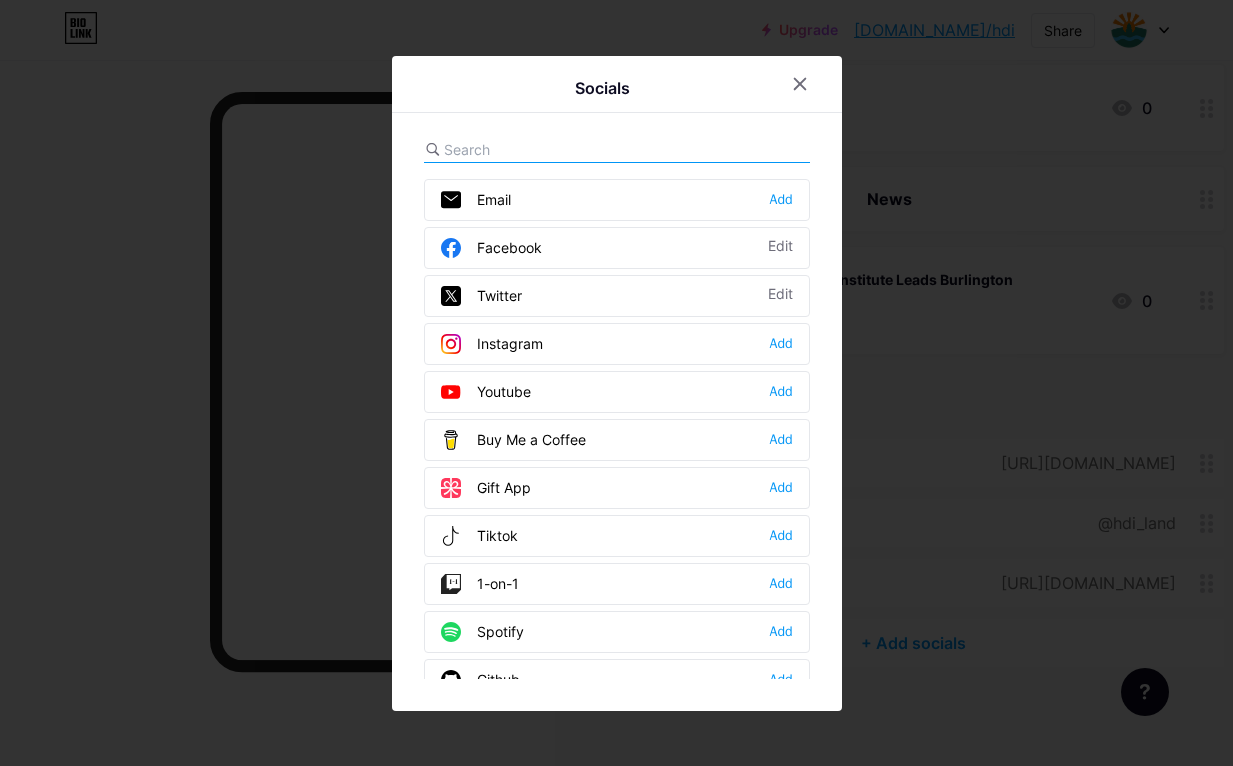 scroll, scrollTop: 337, scrollLeft: 0, axis: vertical 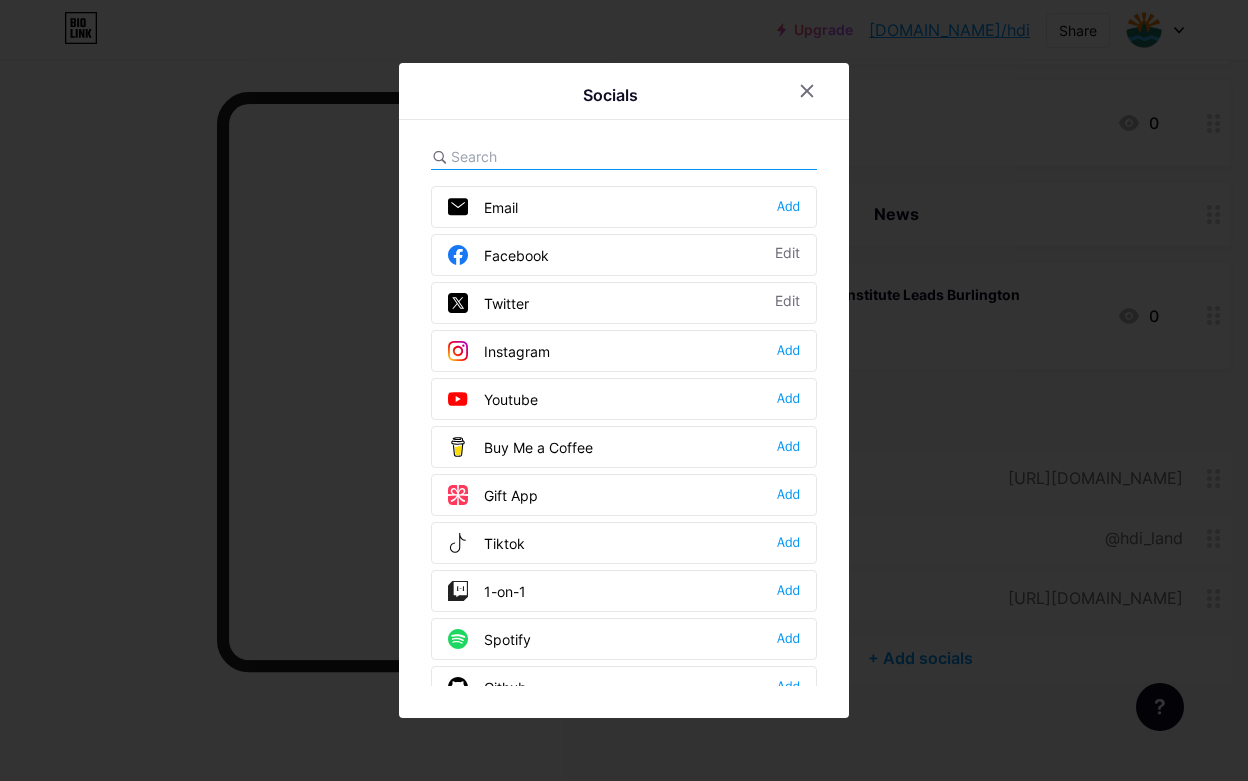 click at bounding box center (561, 156) 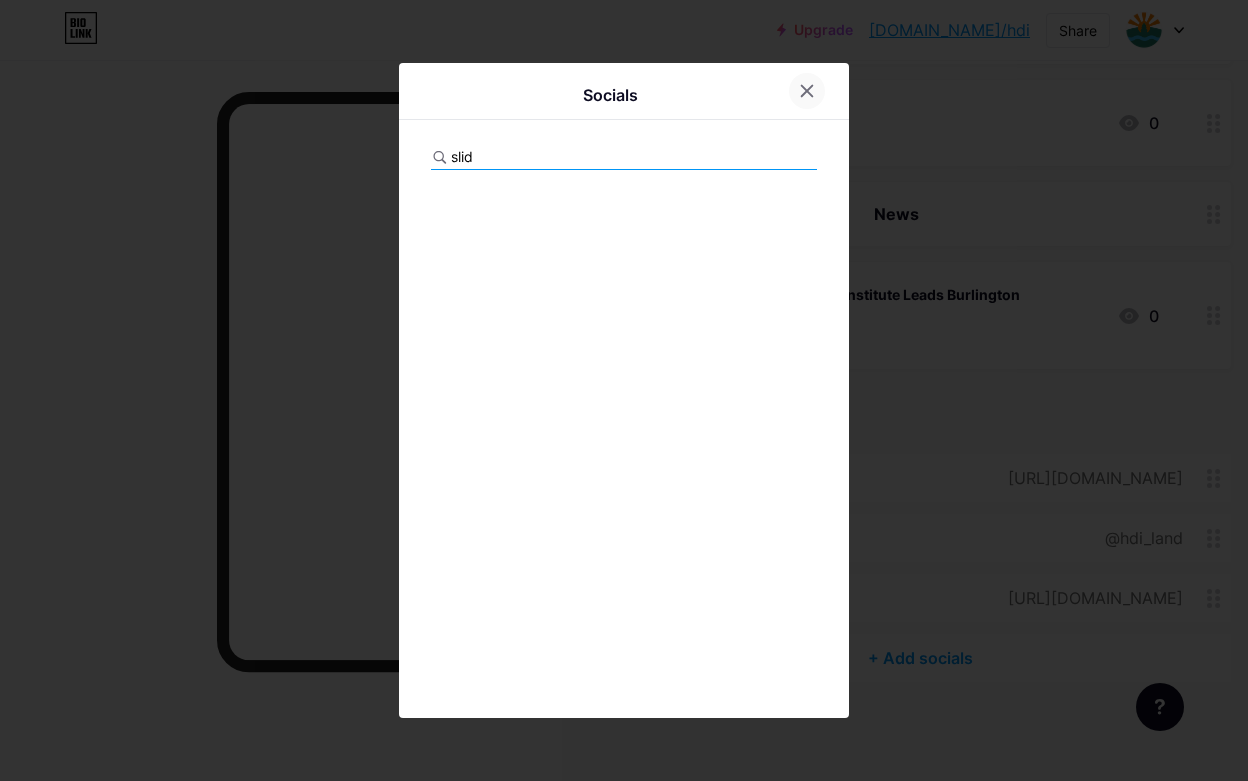 type on "slid" 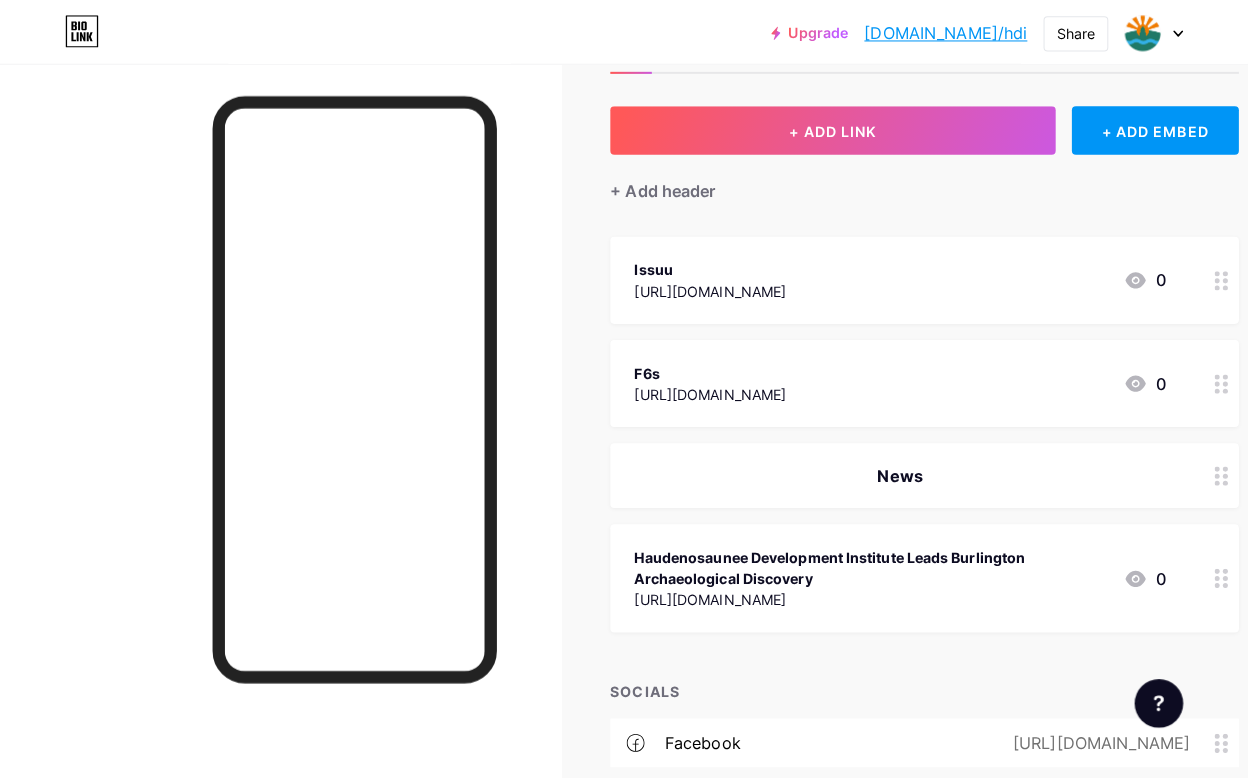 scroll, scrollTop: 0, scrollLeft: 0, axis: both 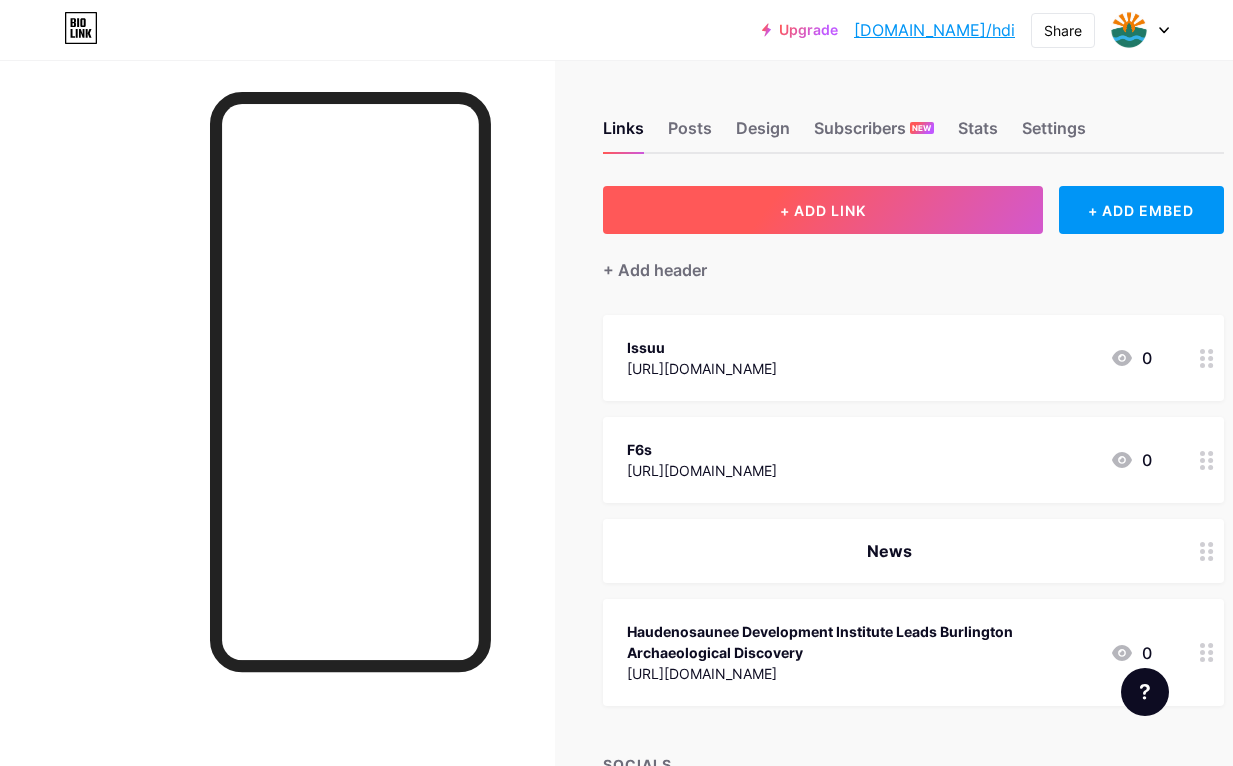 click on "+ ADD LINK" at bounding box center [823, 210] 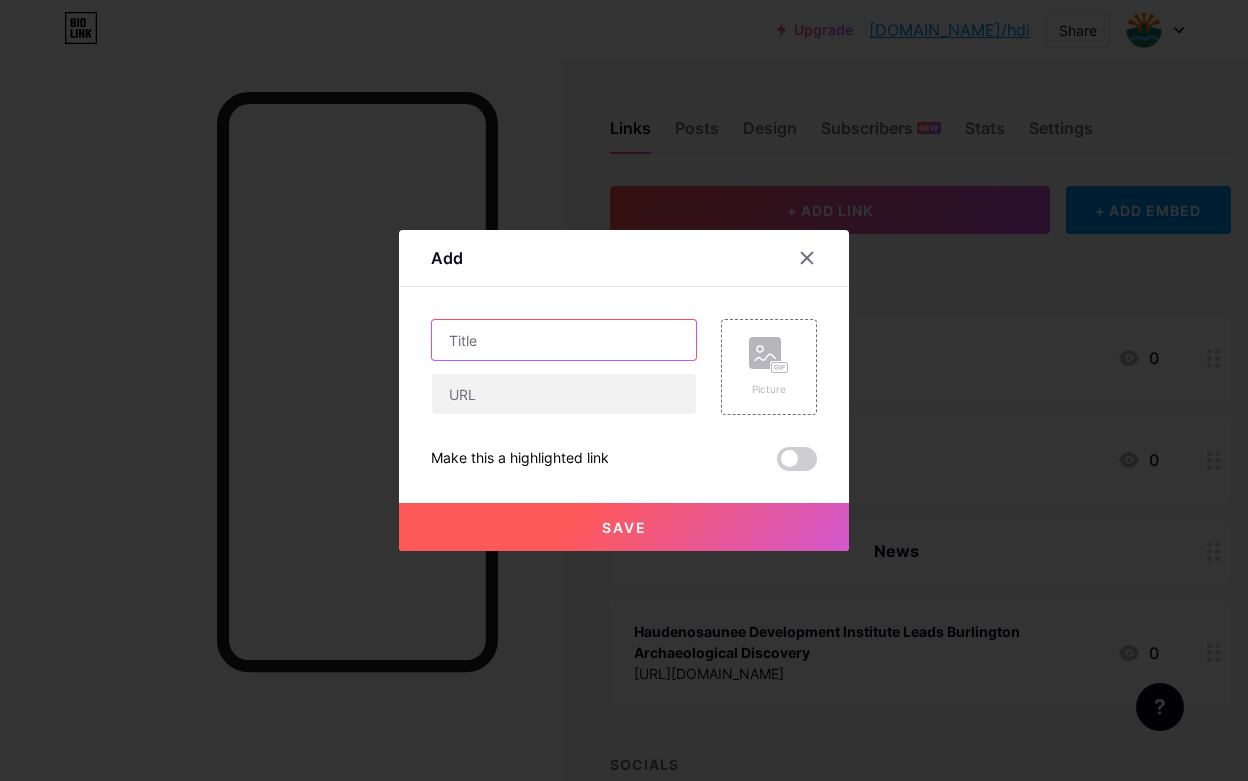 click at bounding box center (564, 340) 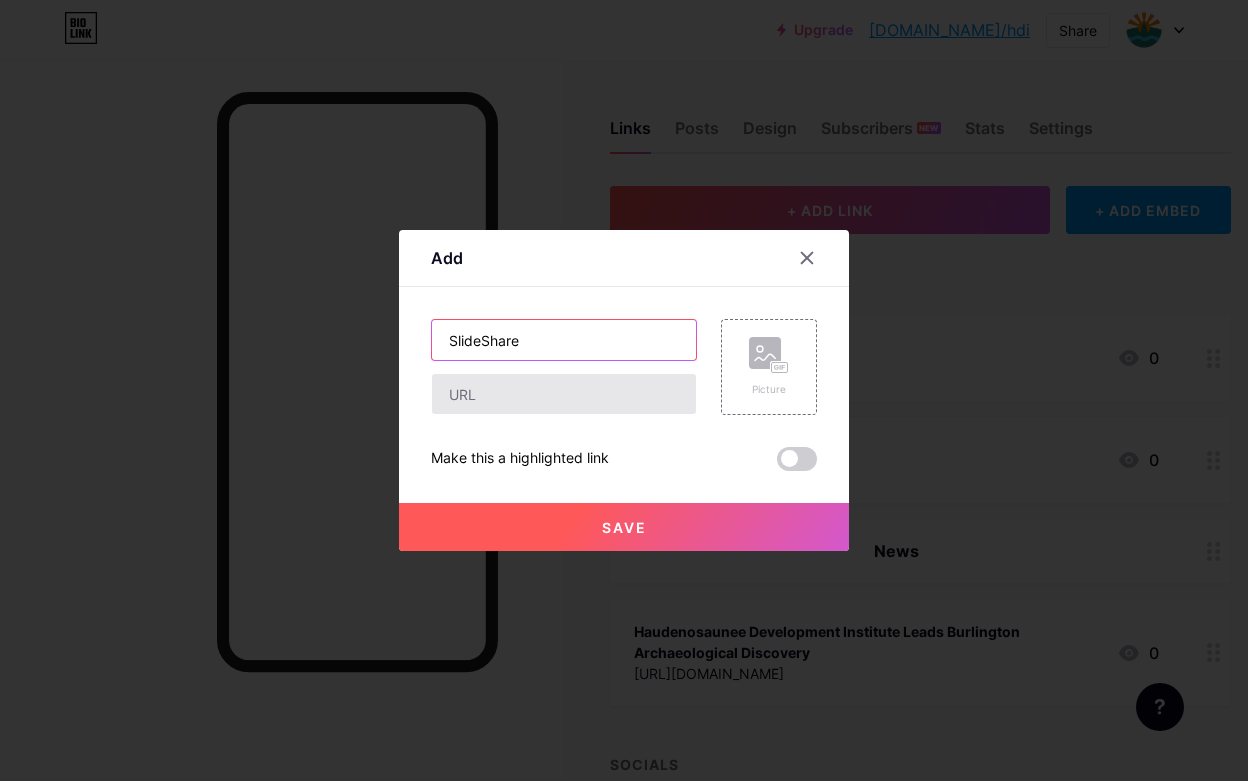 type on "SlideShare" 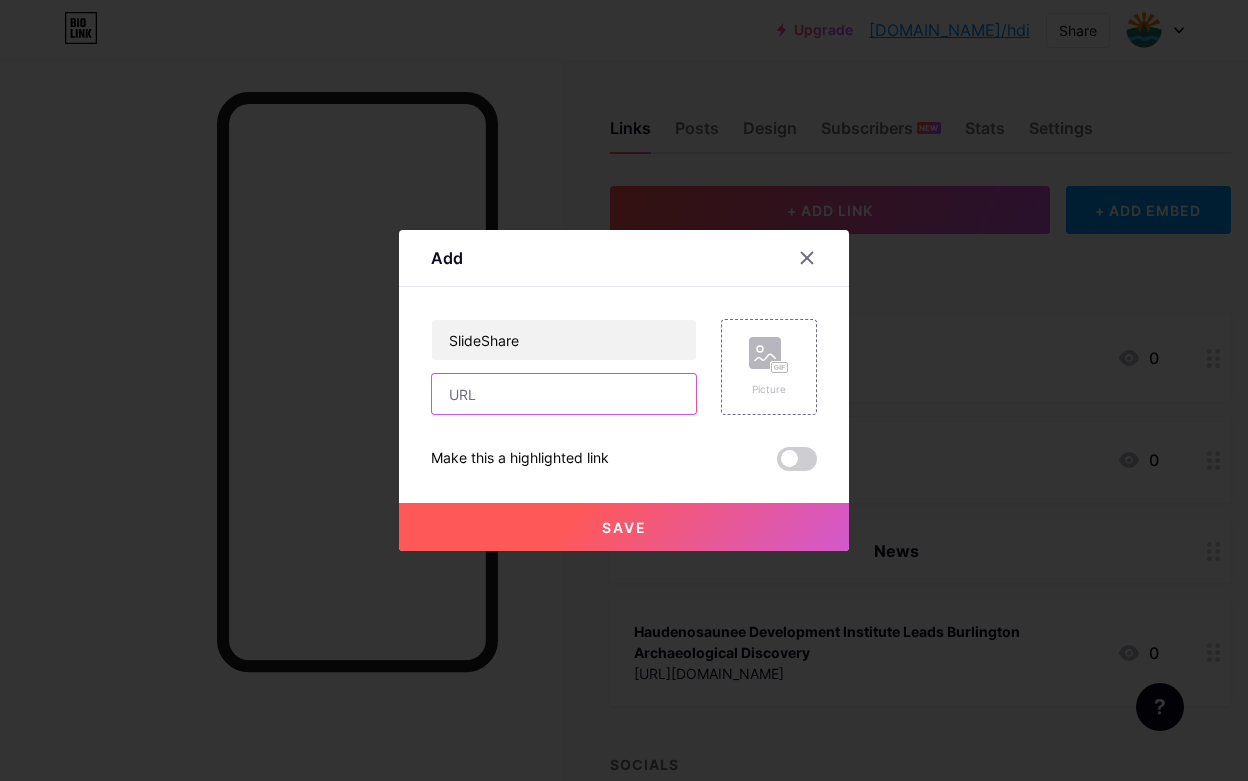 click at bounding box center [564, 394] 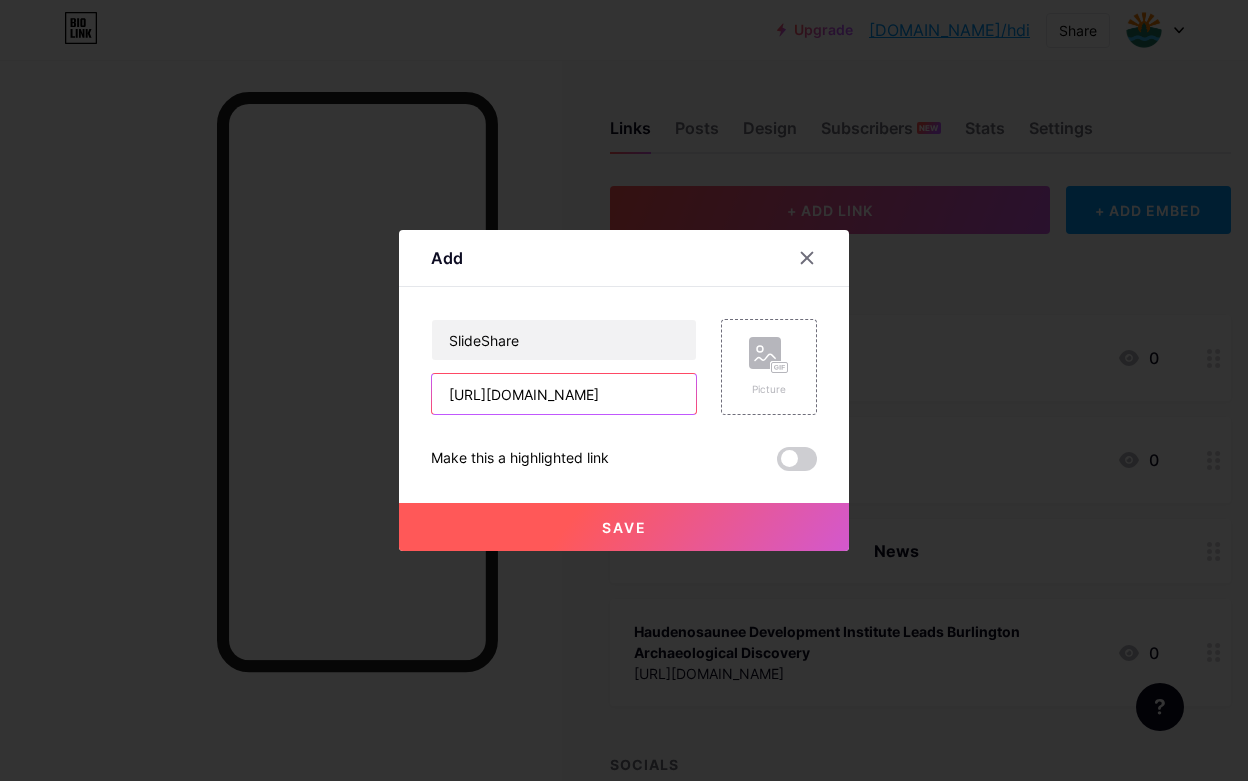 scroll, scrollTop: 0, scrollLeft: 47, axis: horizontal 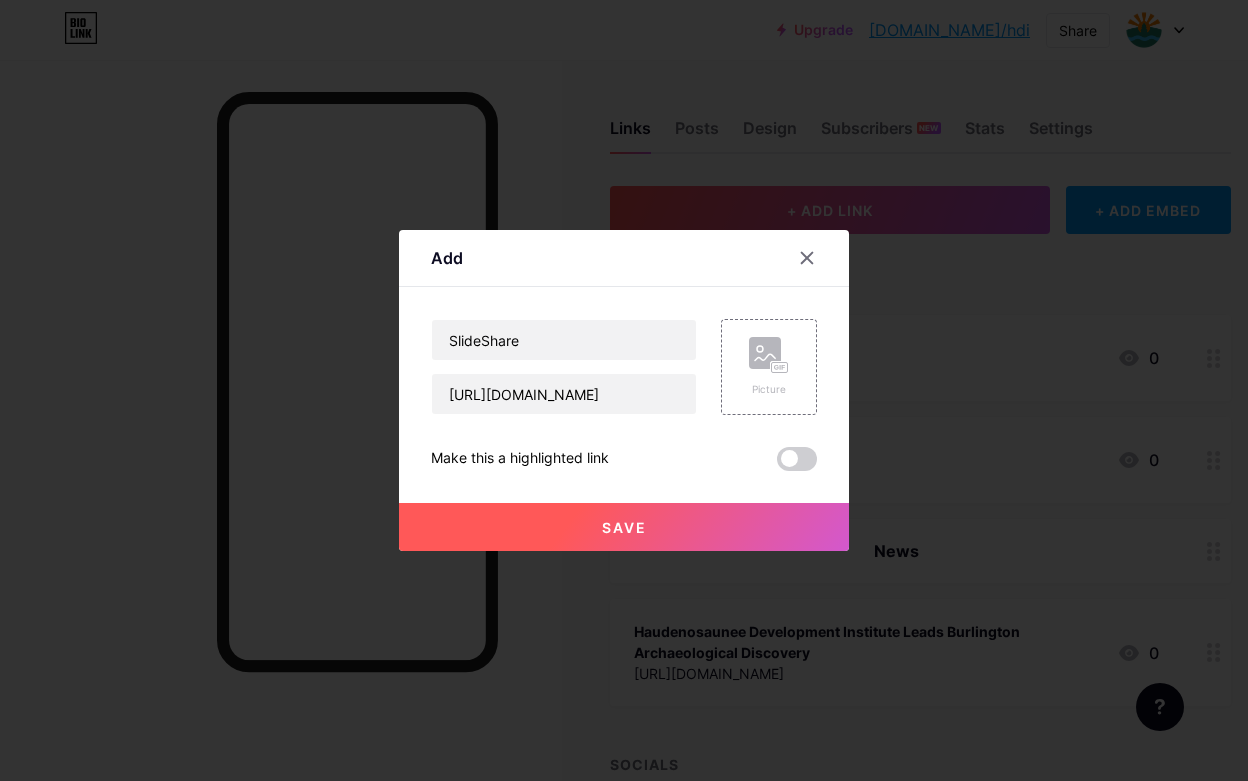 click on "Save" at bounding box center (624, 527) 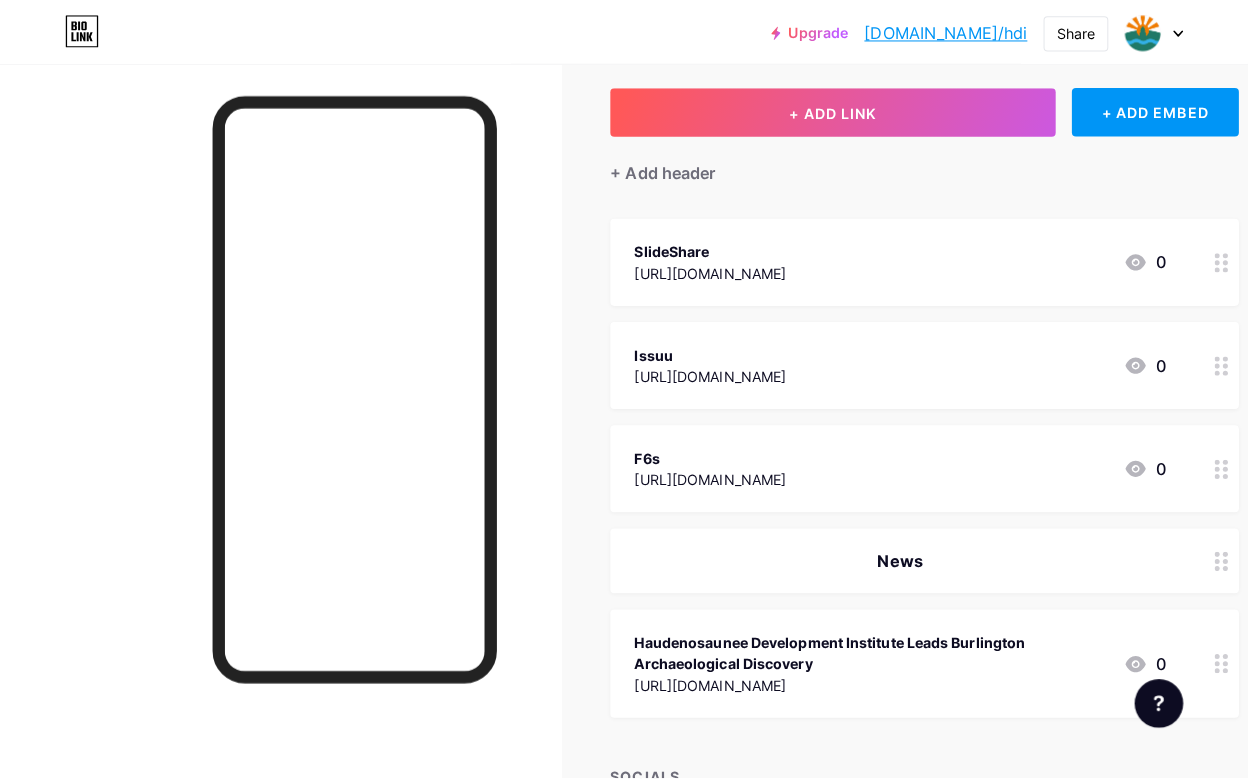 scroll, scrollTop: 117, scrollLeft: 0, axis: vertical 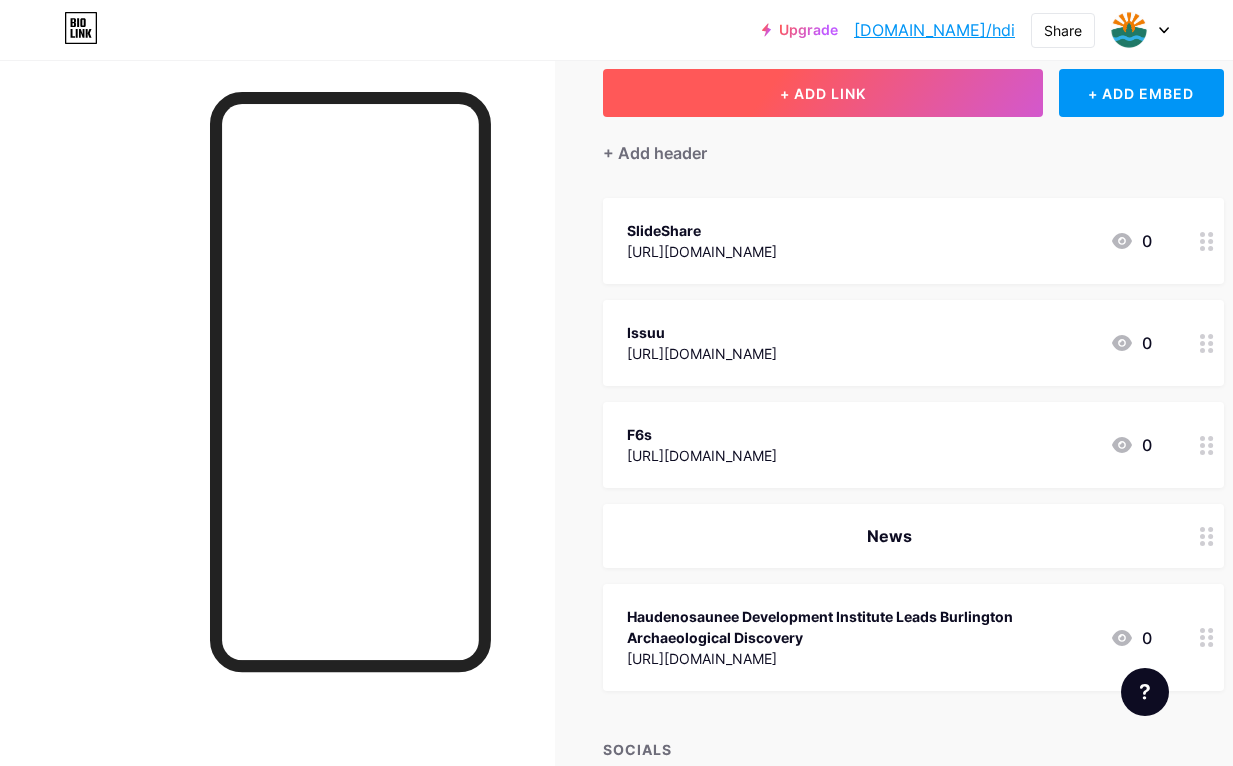 click on "+ ADD LINK" at bounding box center [823, 93] 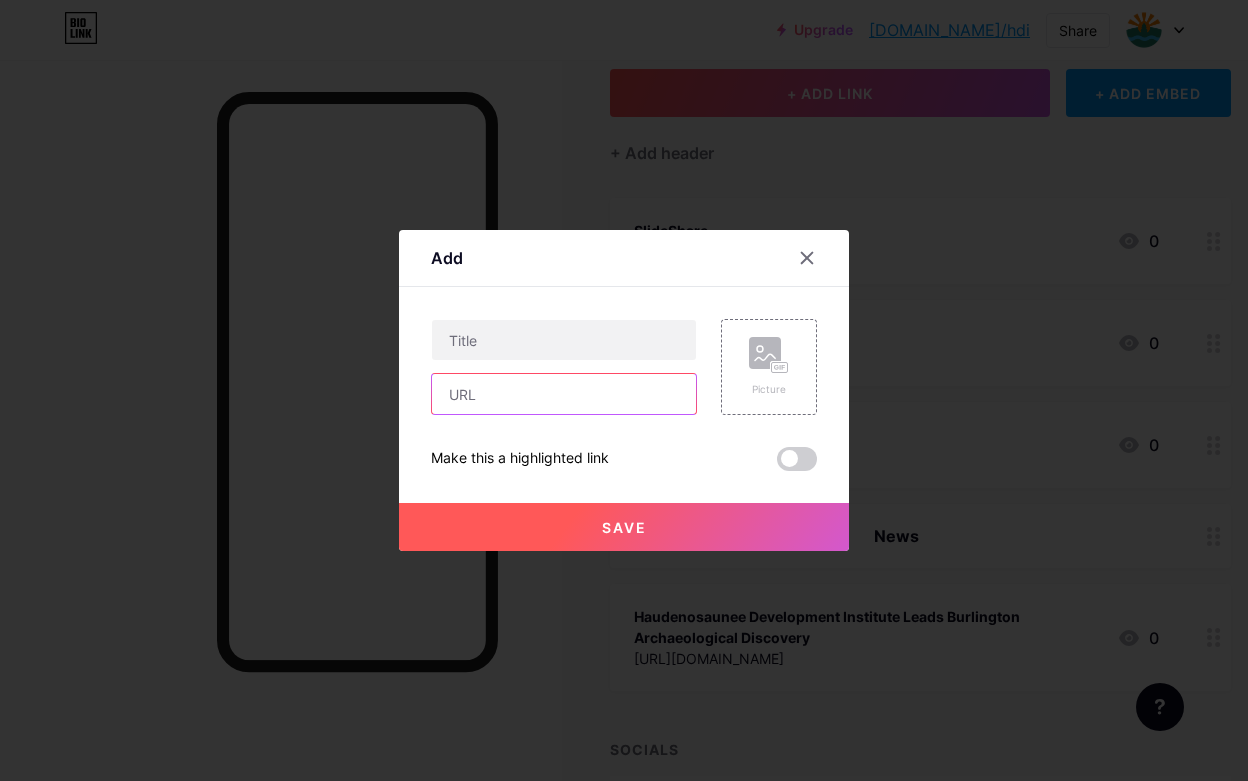 click at bounding box center (564, 394) 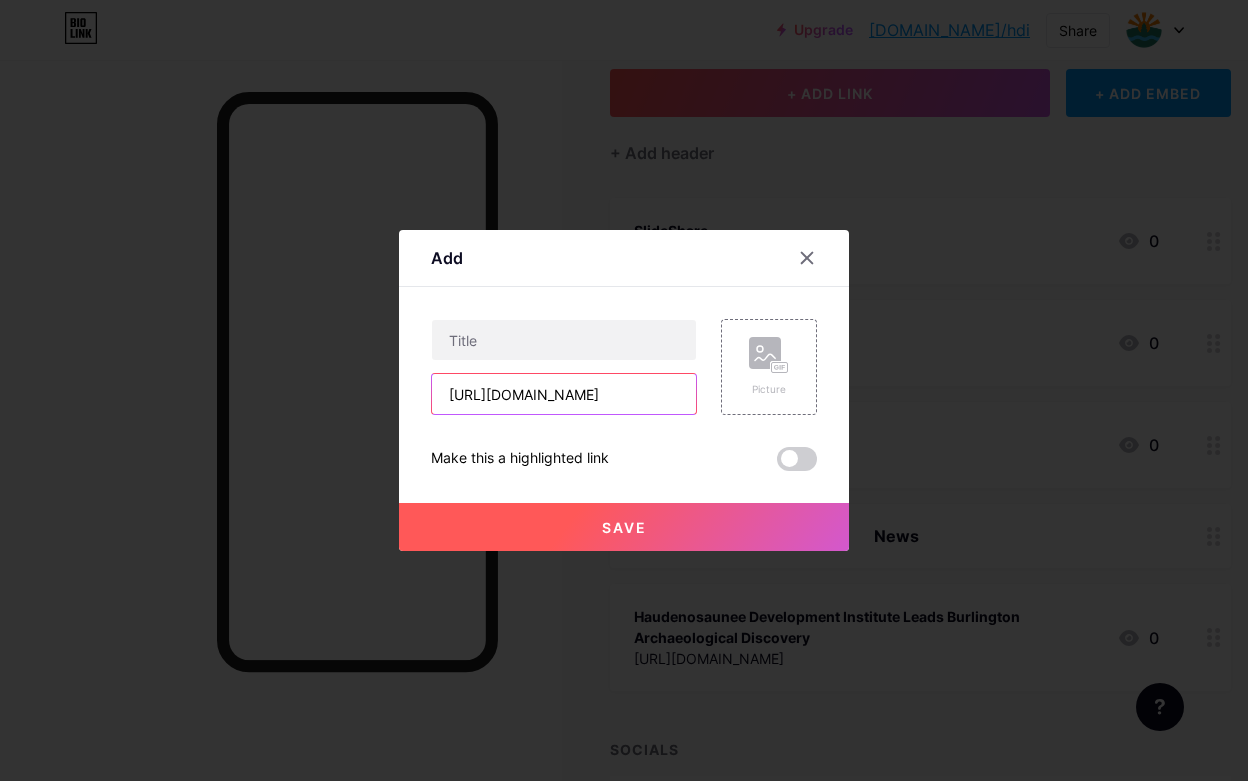 scroll, scrollTop: 0, scrollLeft: 762, axis: horizontal 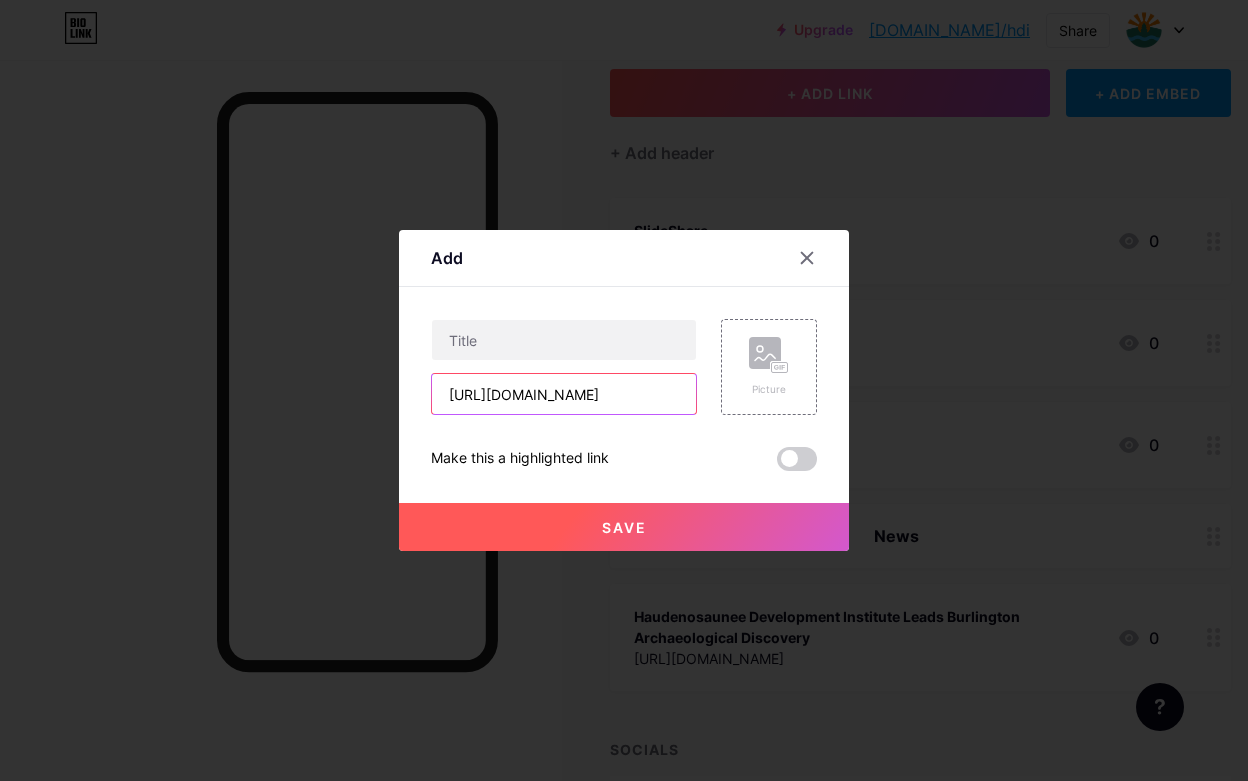 type on "[URL][DOMAIN_NAME]" 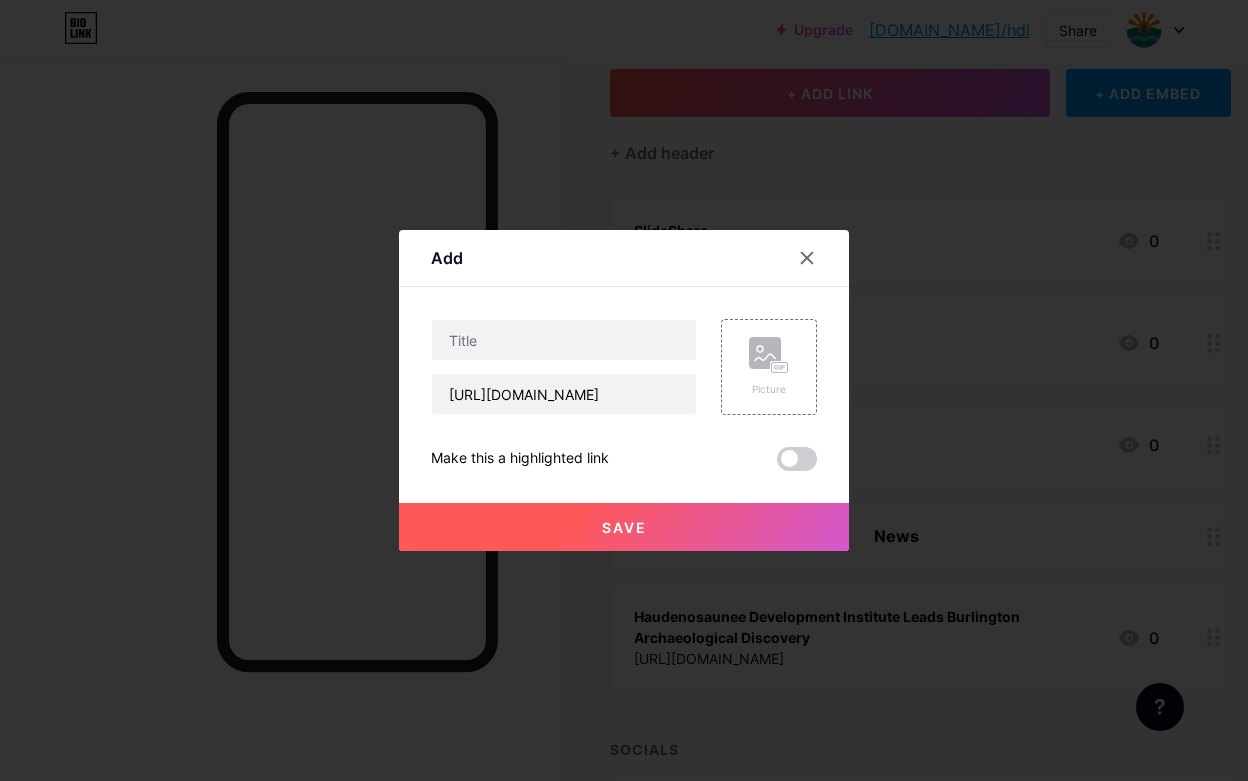 scroll, scrollTop: 0, scrollLeft: 0, axis: both 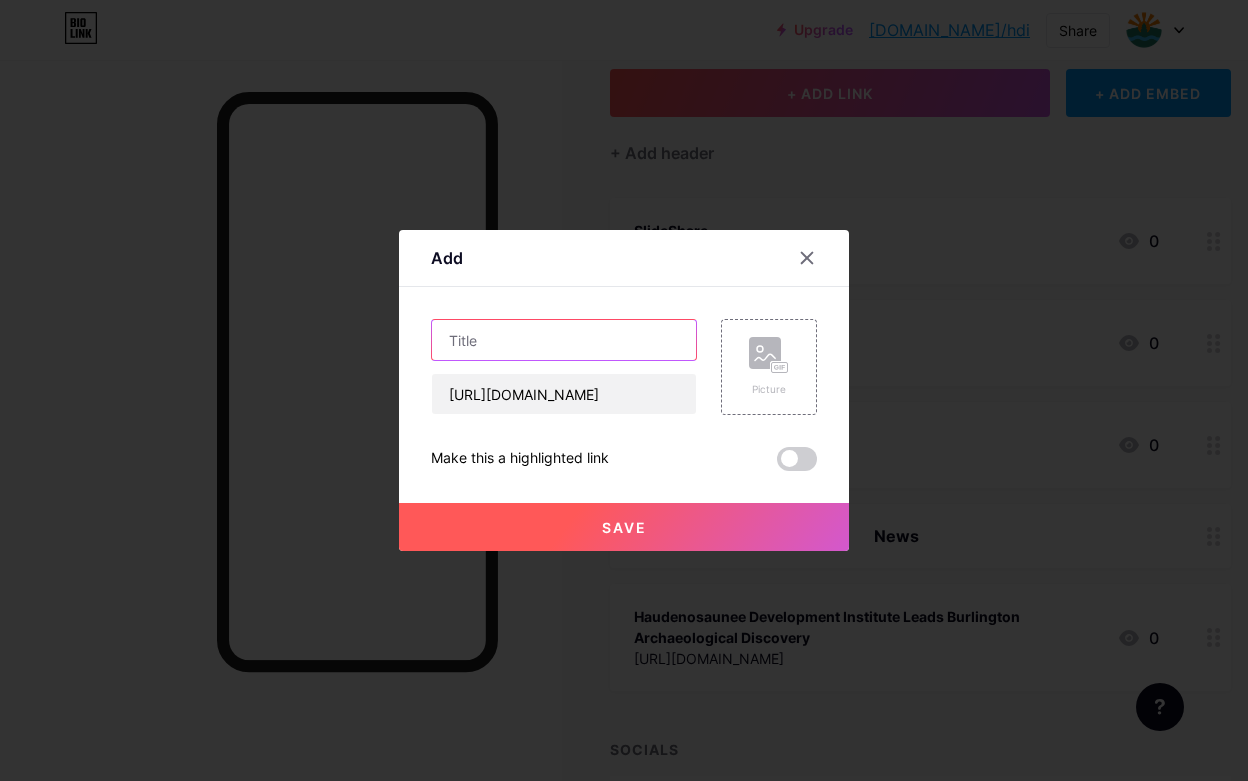 click at bounding box center (564, 340) 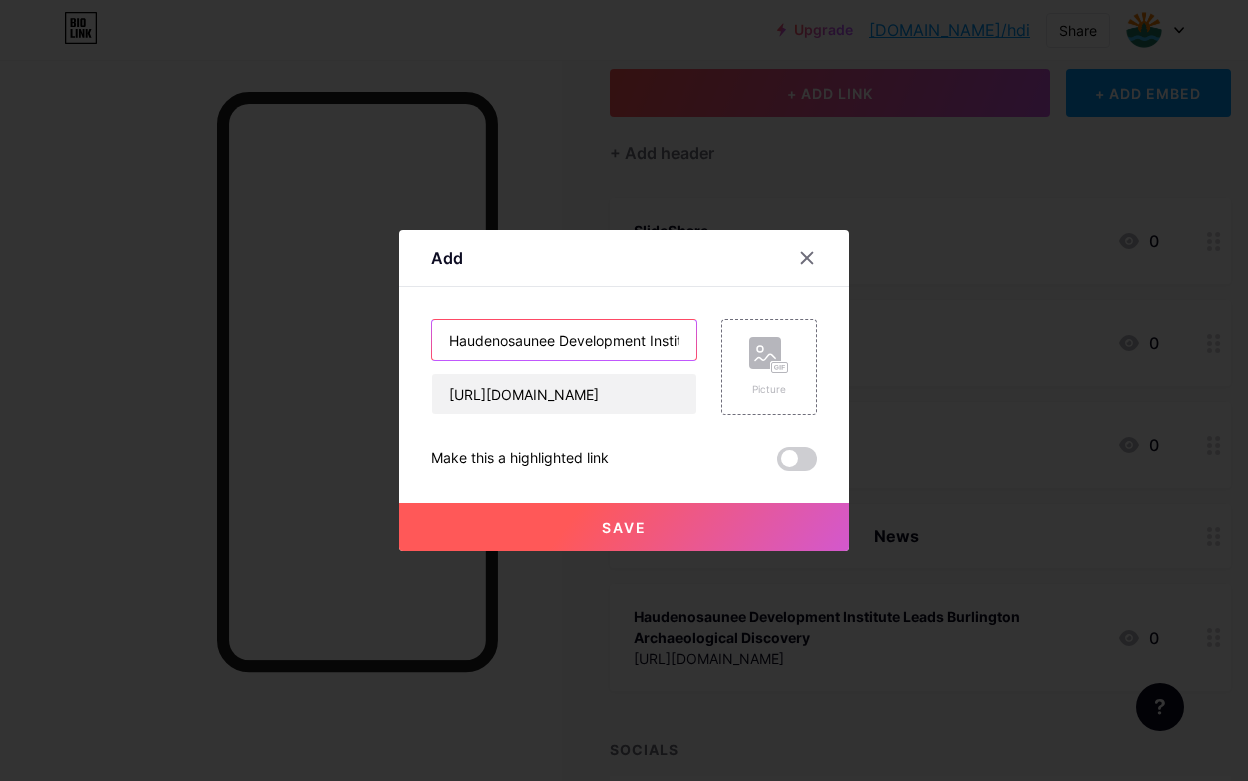 click on "Haudenosaunee Development Institute Presses for the Observance of Treaty Rights on Multiple Fronts" at bounding box center [564, 340] 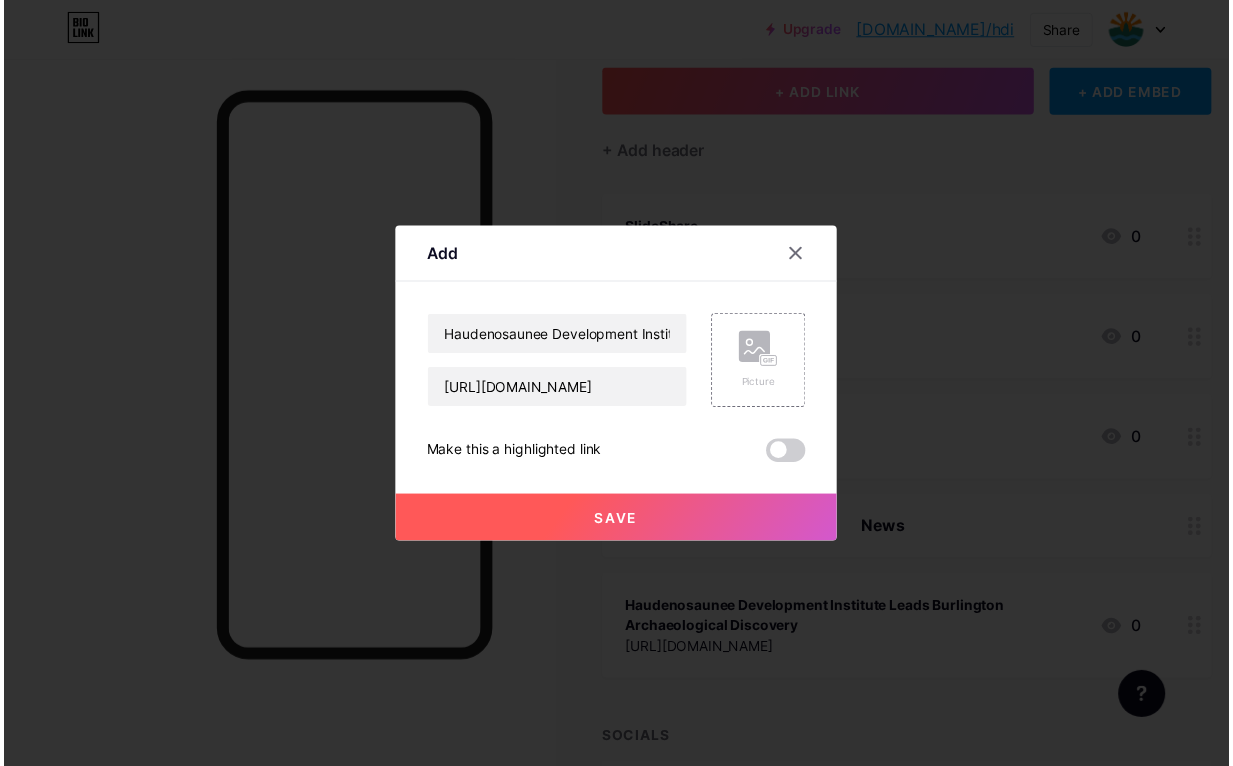 scroll, scrollTop: 0, scrollLeft: 0, axis: both 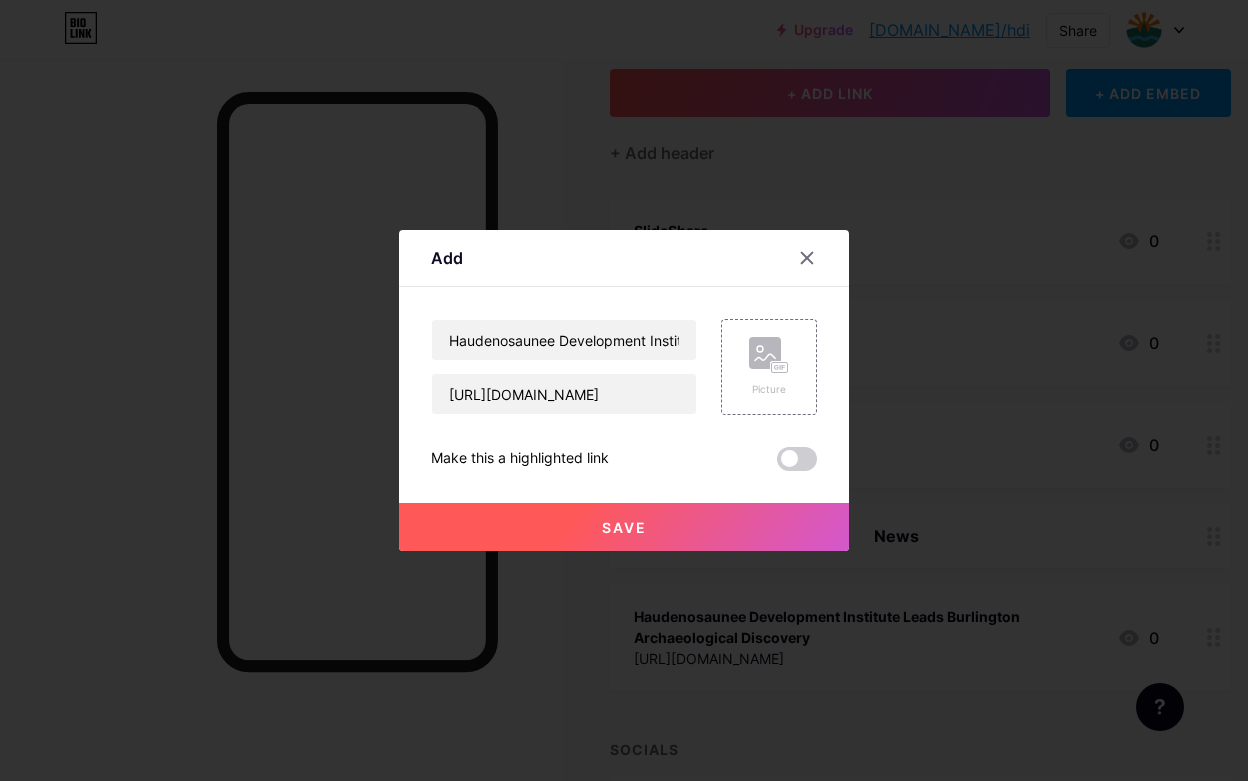 click on "Save" at bounding box center [624, 527] 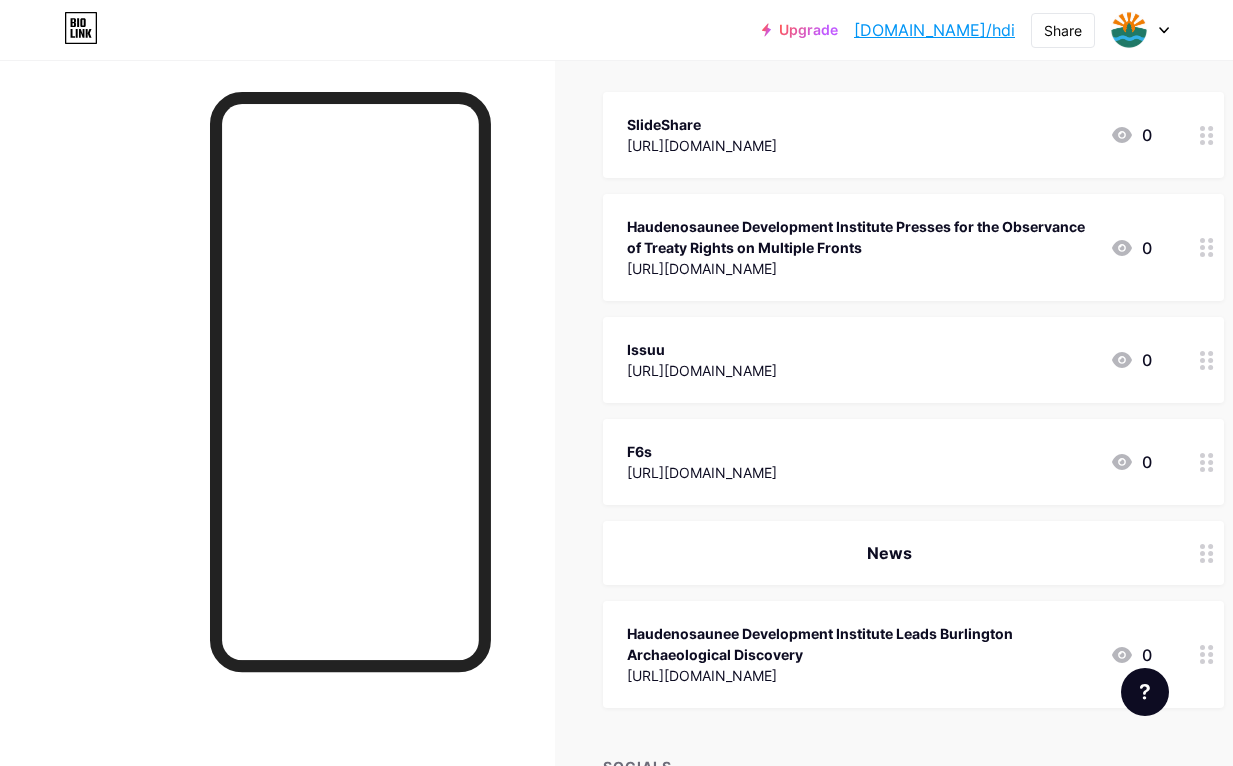 scroll, scrollTop: 359, scrollLeft: 0, axis: vertical 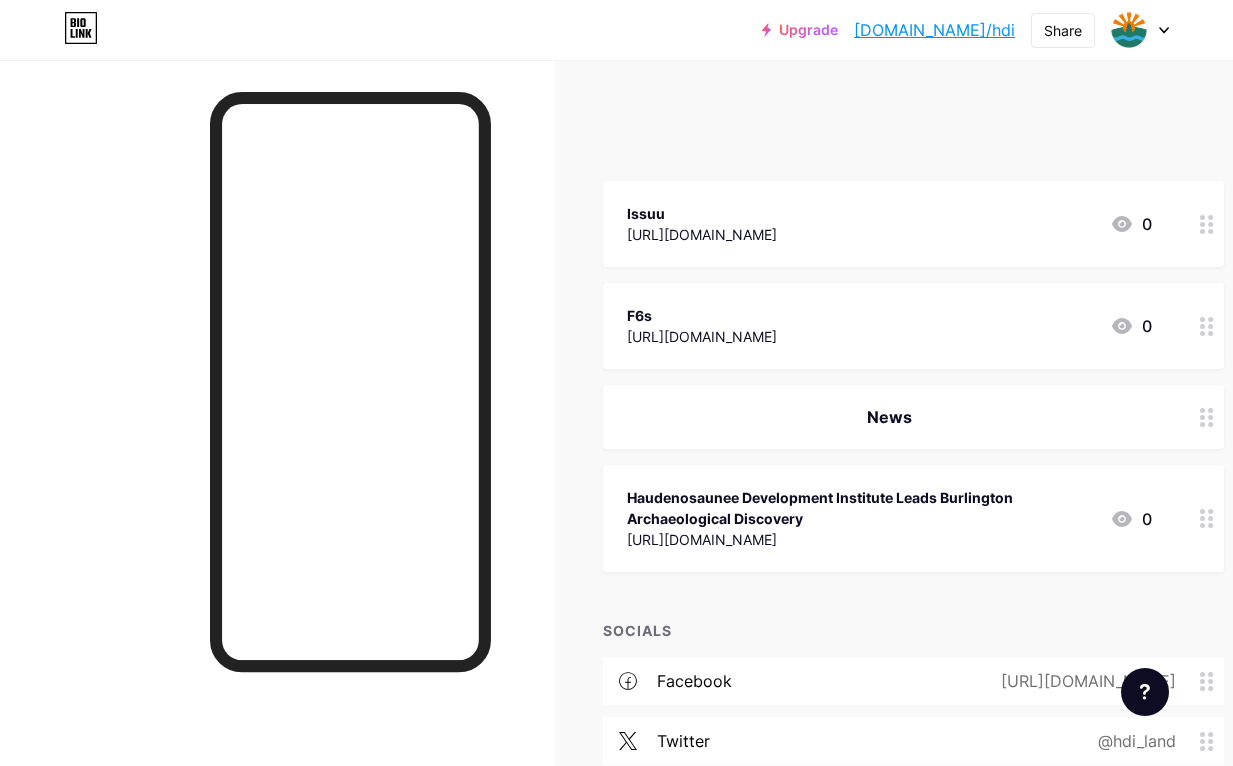 type 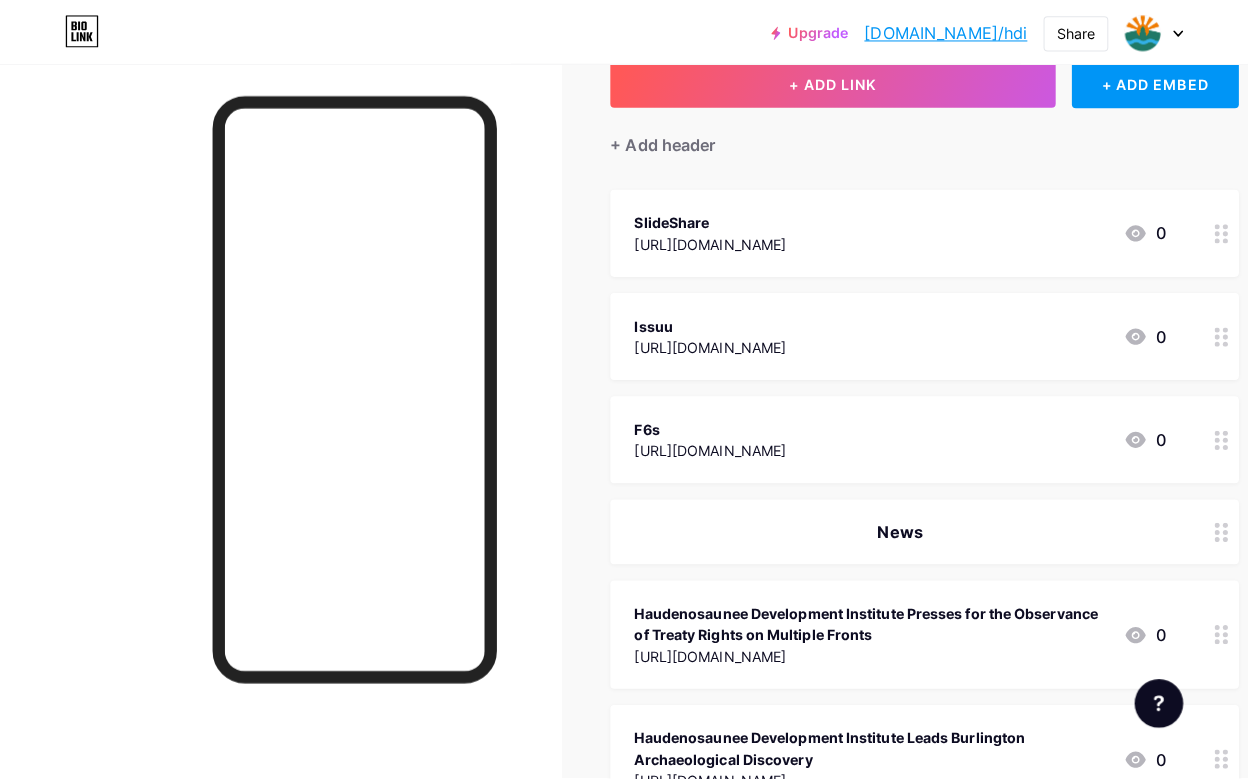 scroll, scrollTop: 0, scrollLeft: 0, axis: both 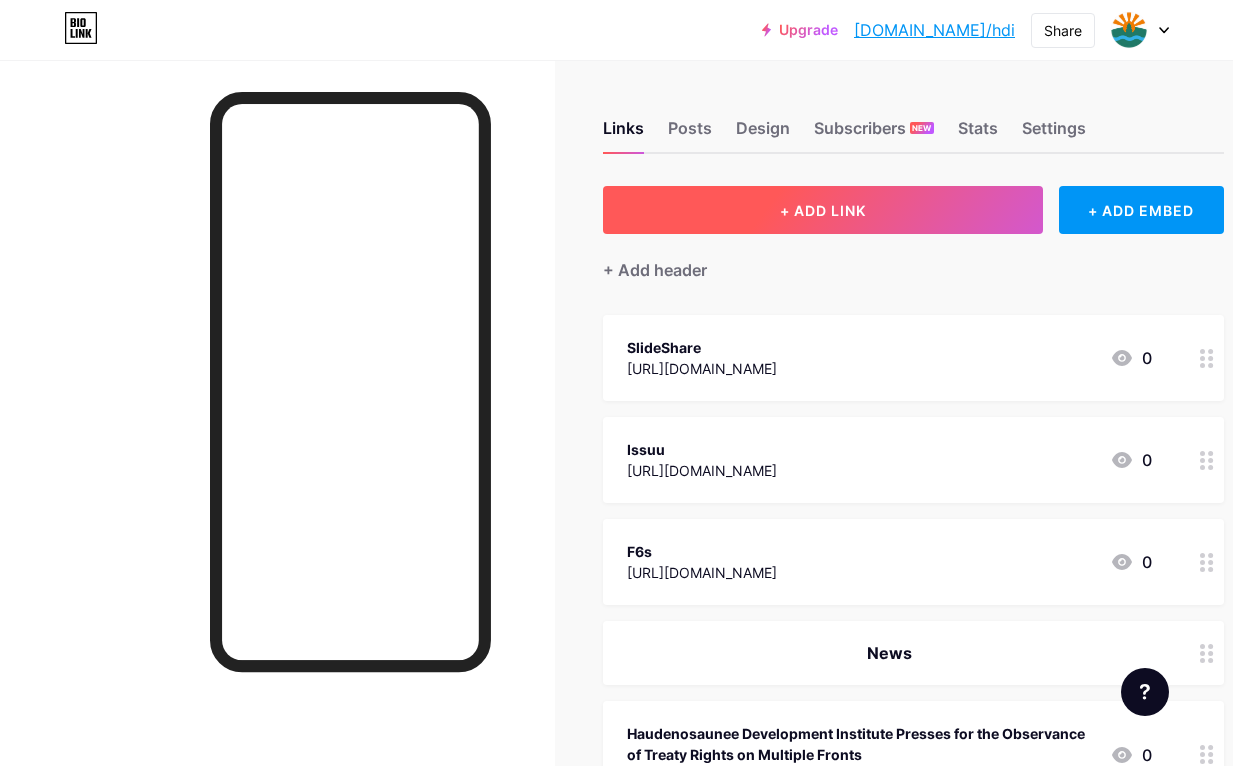 click on "+ ADD LINK" at bounding box center (823, 210) 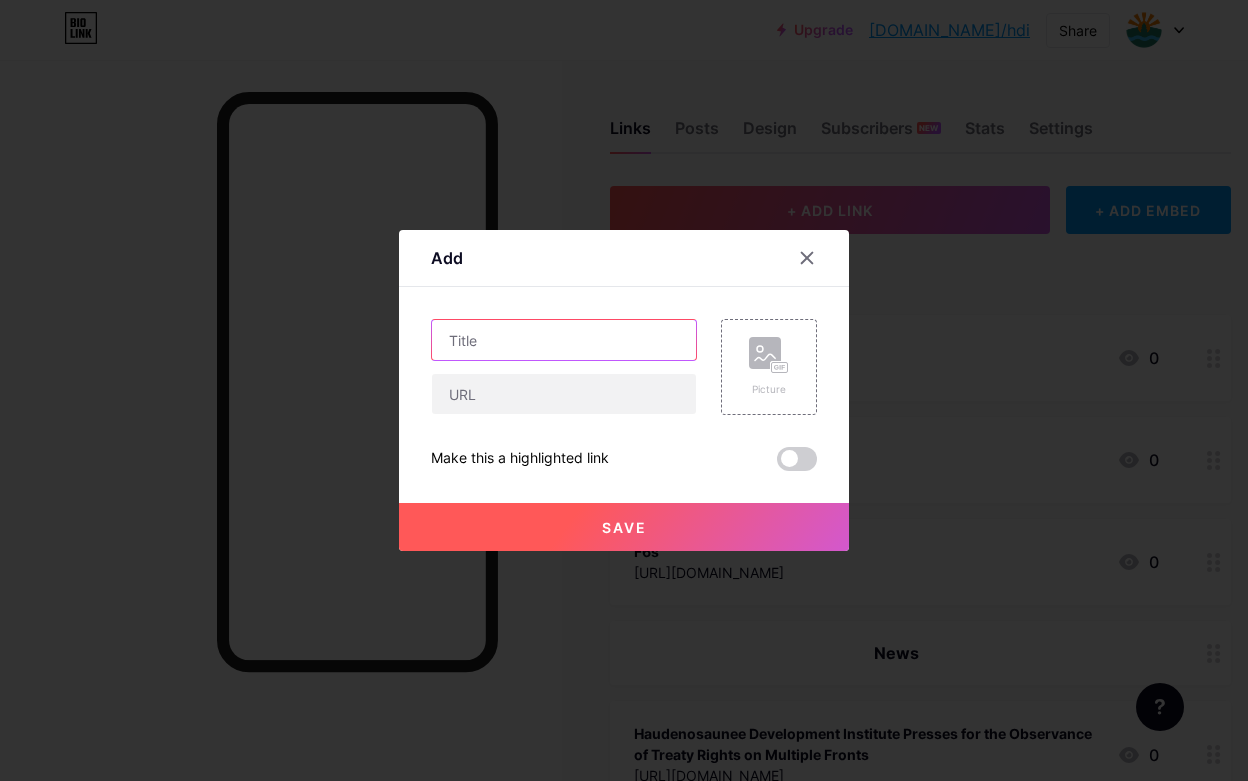 click at bounding box center [564, 340] 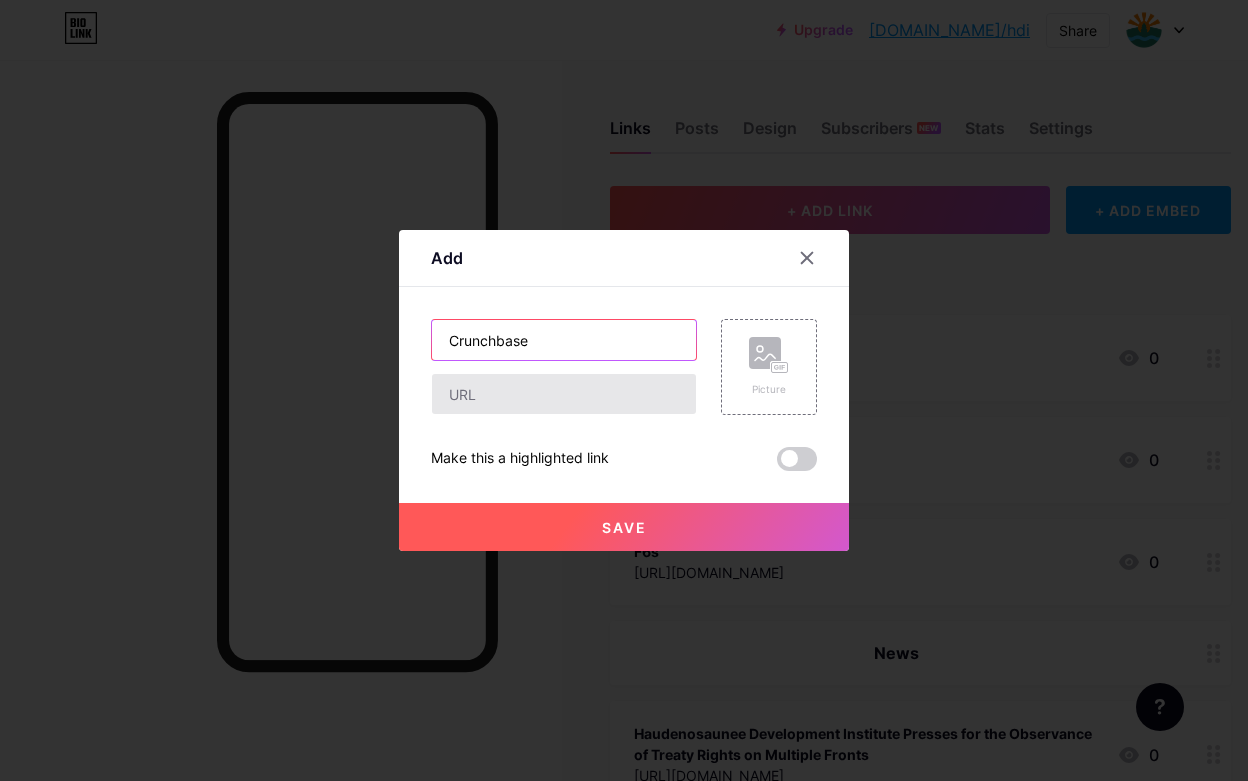 type on "Crunchbase" 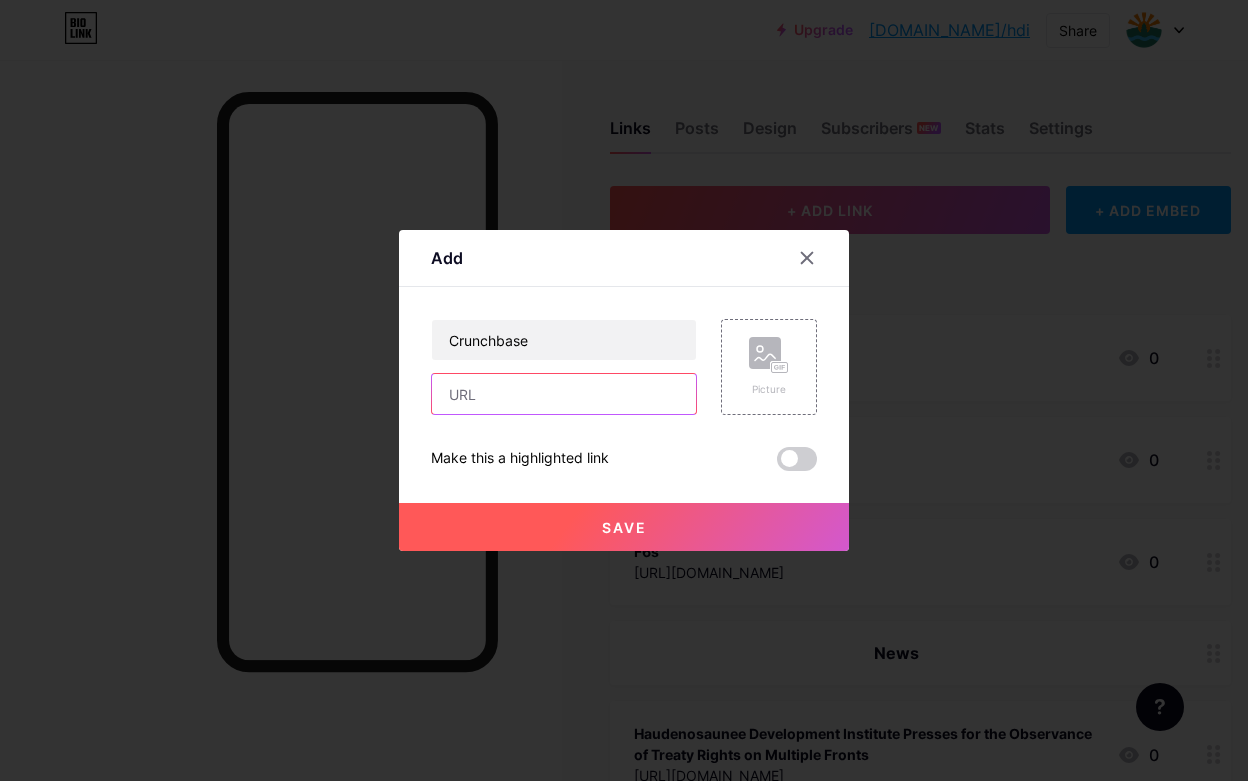 click at bounding box center (564, 394) 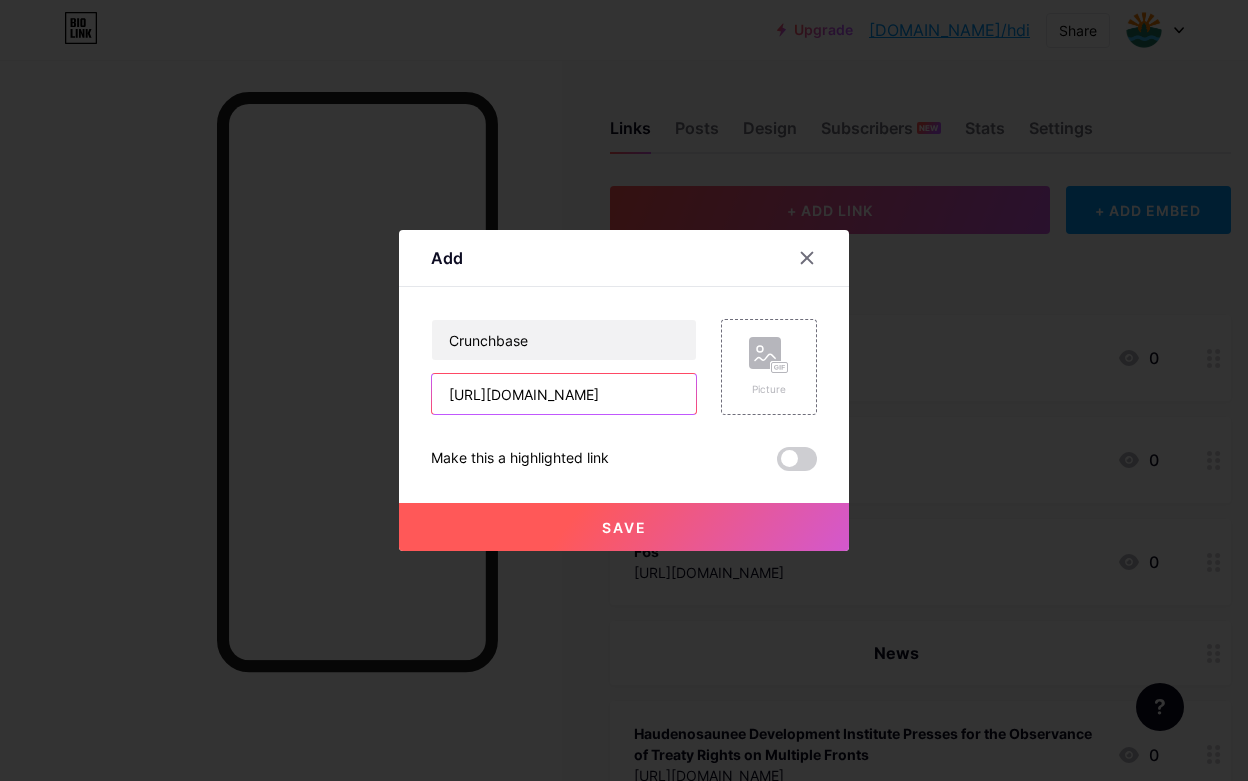 scroll, scrollTop: 0, scrollLeft: 314, axis: horizontal 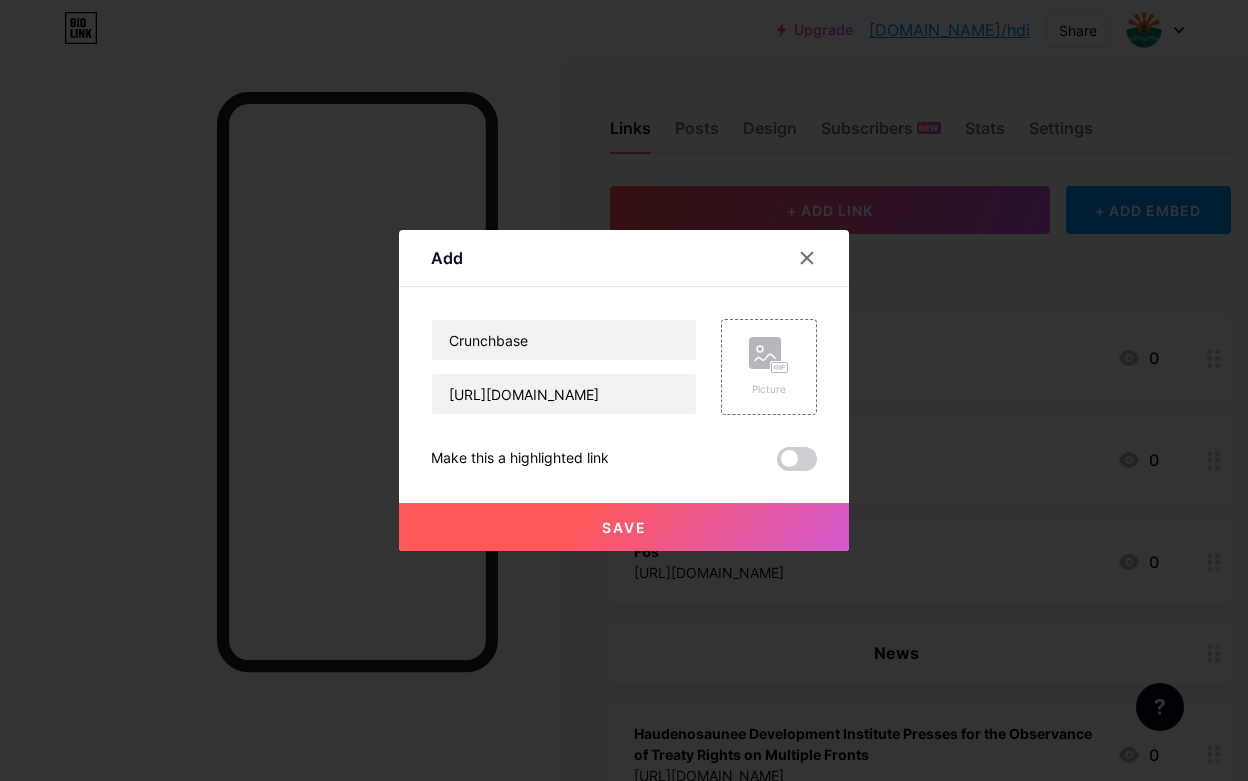 click on "Save" at bounding box center [624, 527] 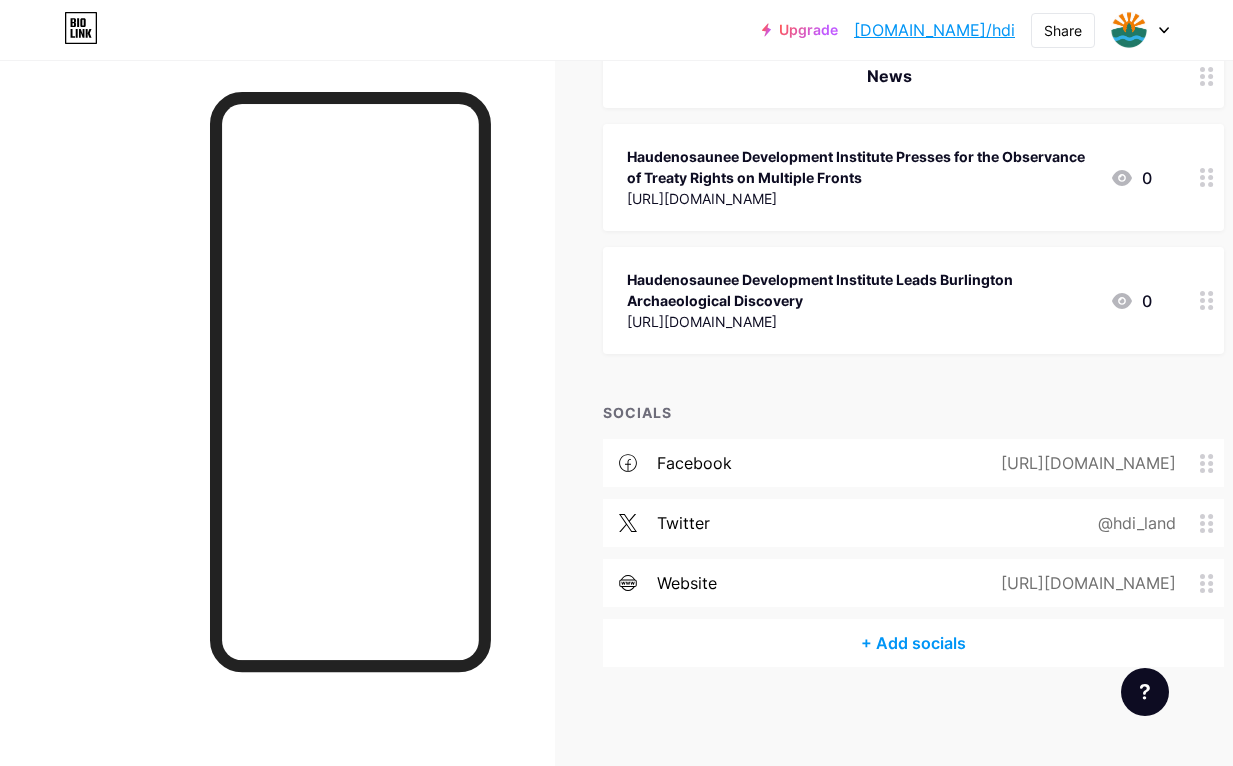 click on "+ Add socials" at bounding box center (913, 643) 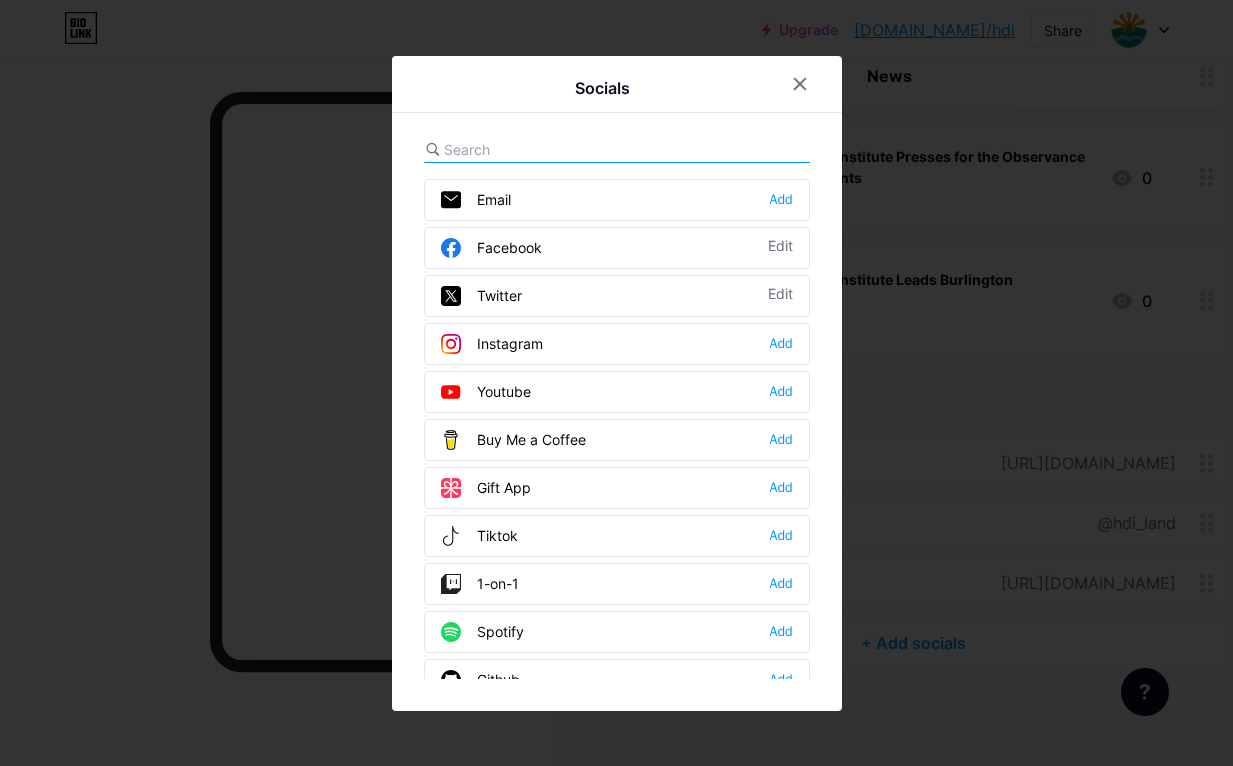 scroll, scrollTop: 664, scrollLeft: 0, axis: vertical 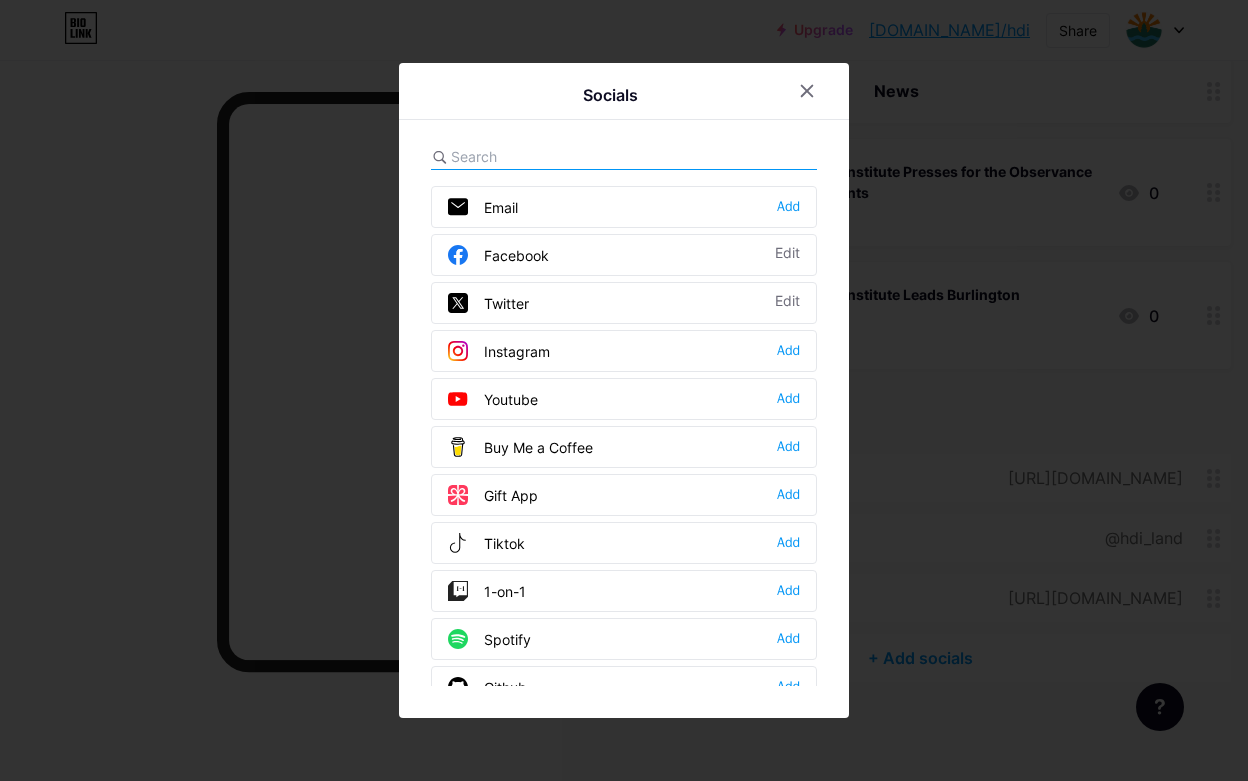 click at bounding box center (561, 156) 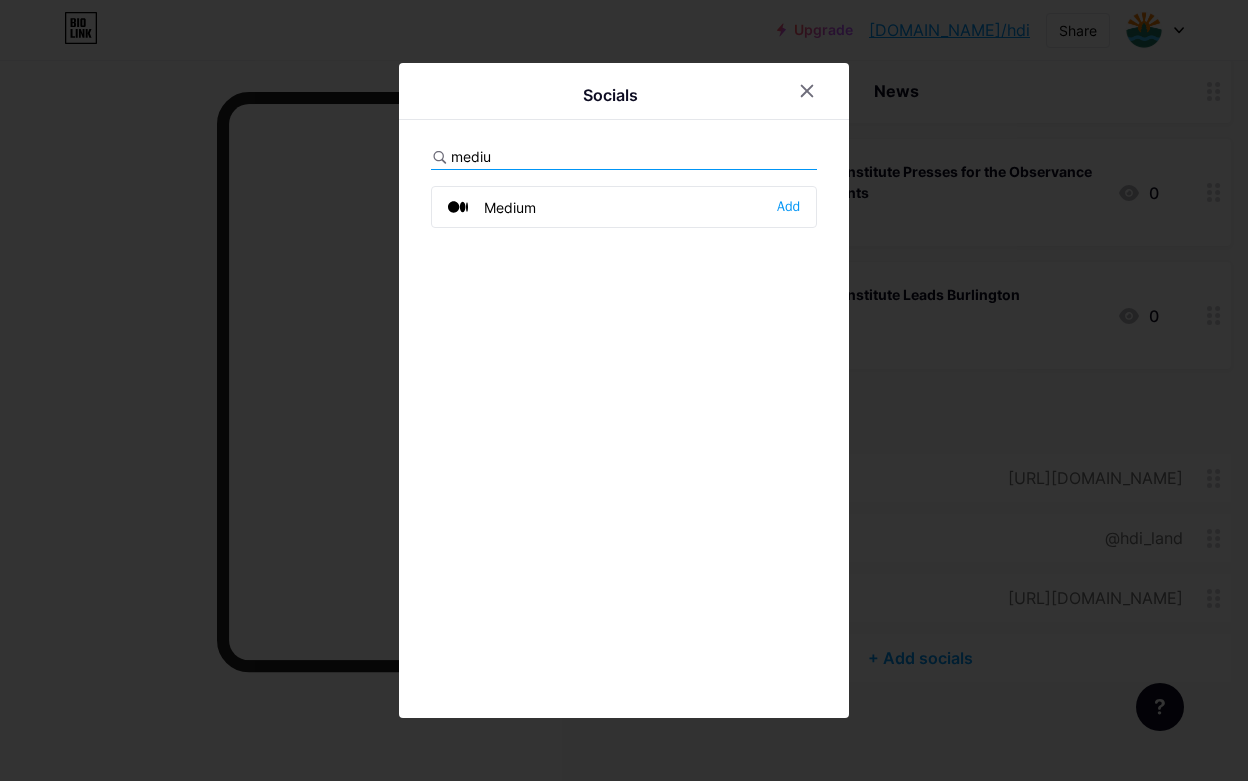 type on "mediu" 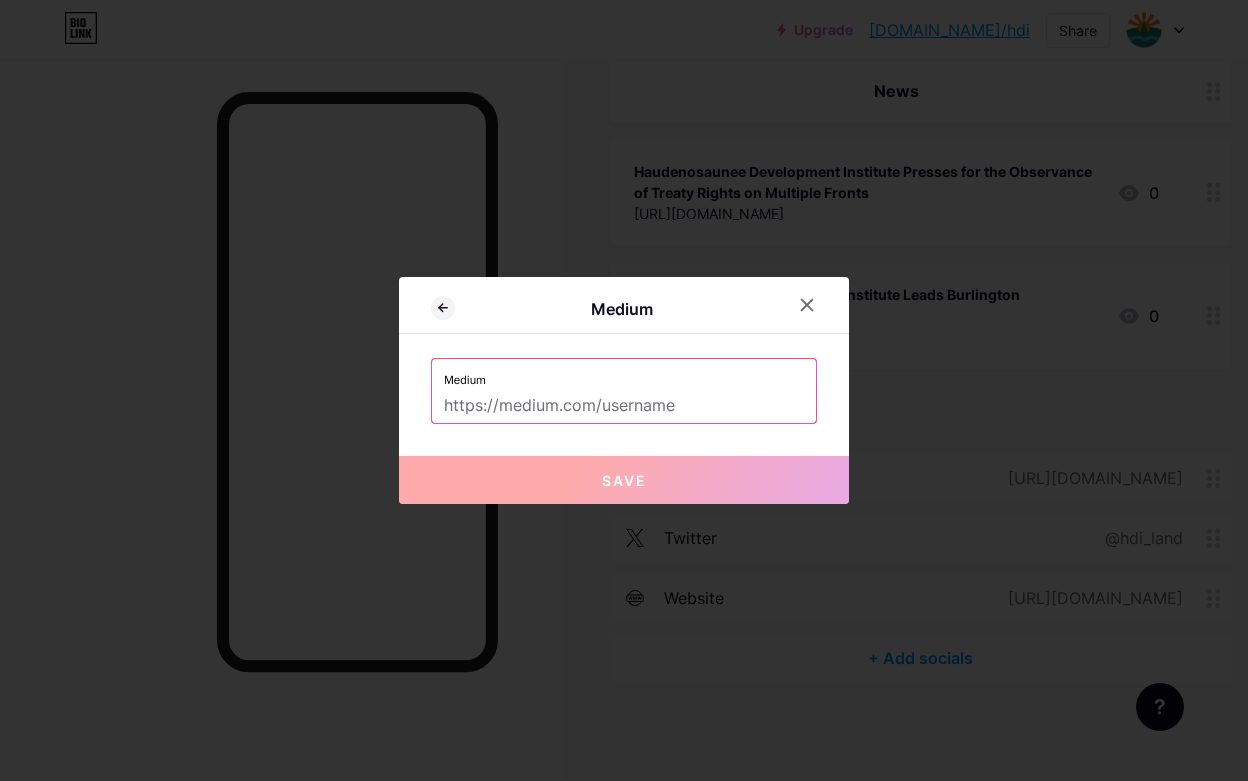 click at bounding box center [624, 406] 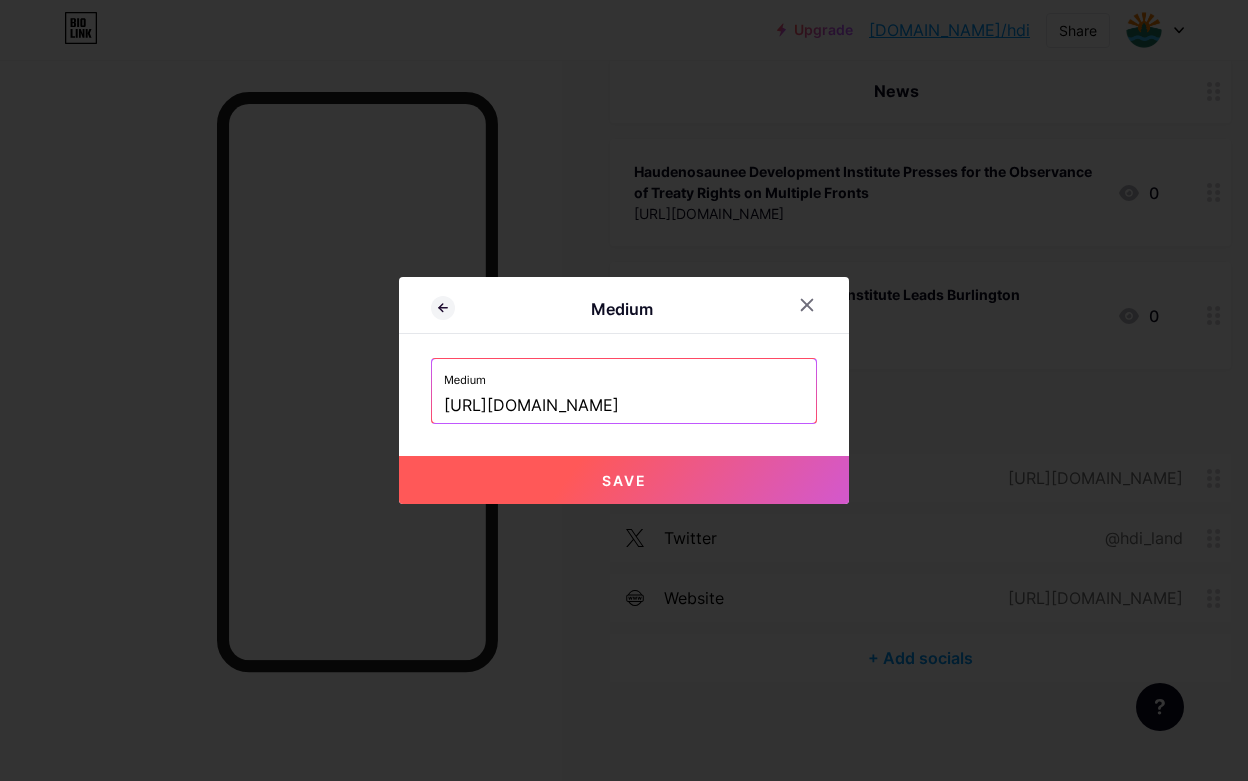 type on "[URL][DOMAIN_NAME]" 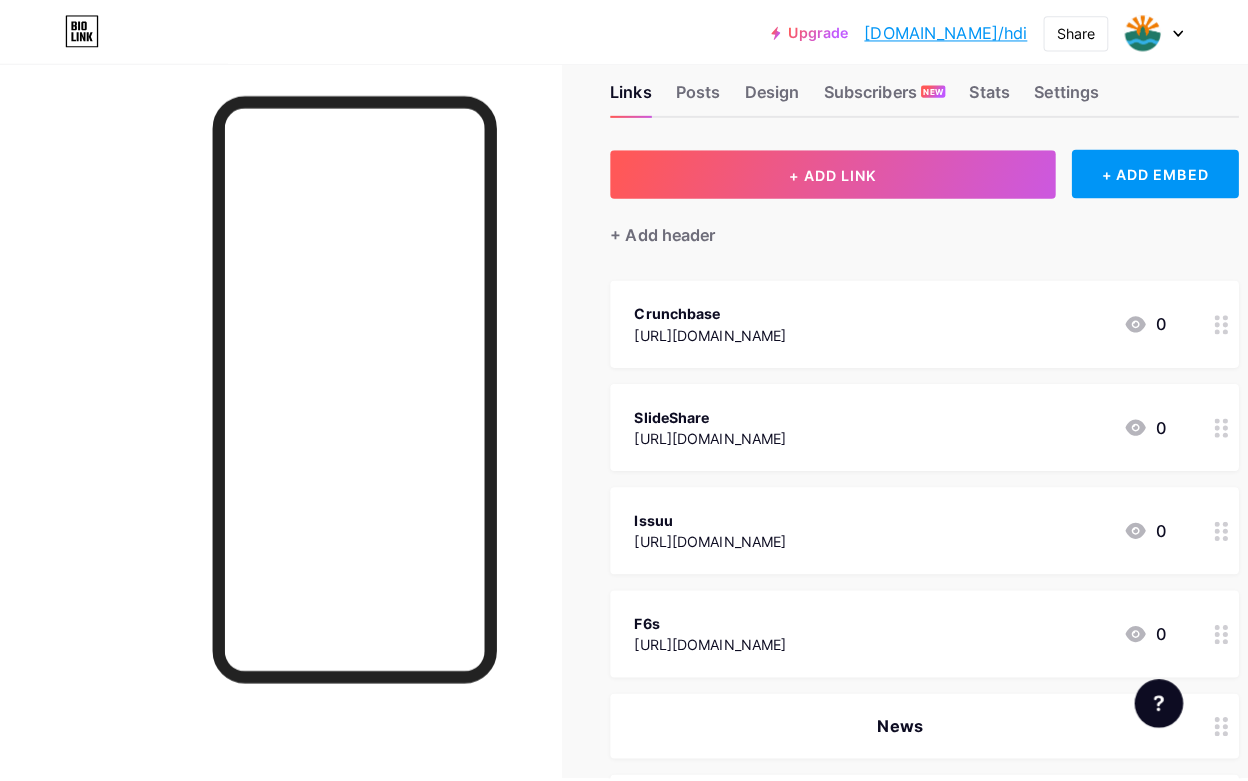 scroll, scrollTop: 0, scrollLeft: 0, axis: both 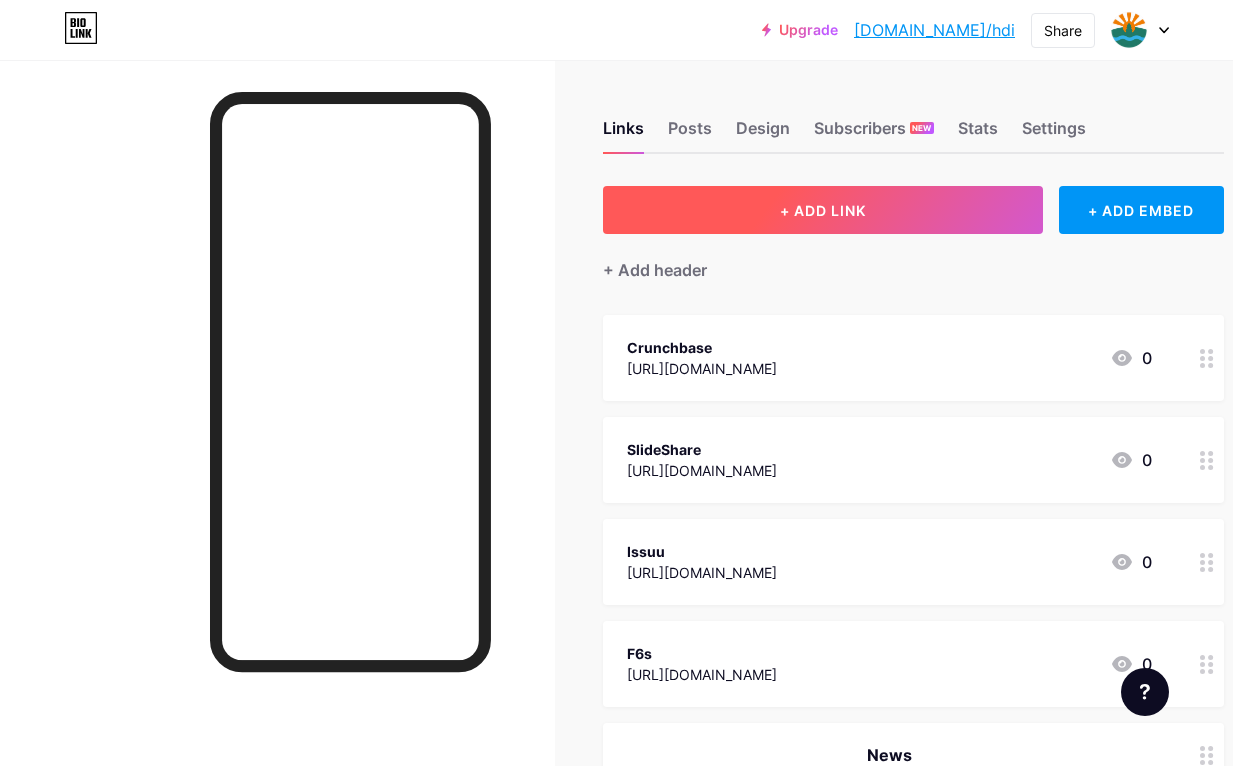 click on "+ ADD LINK" at bounding box center [823, 210] 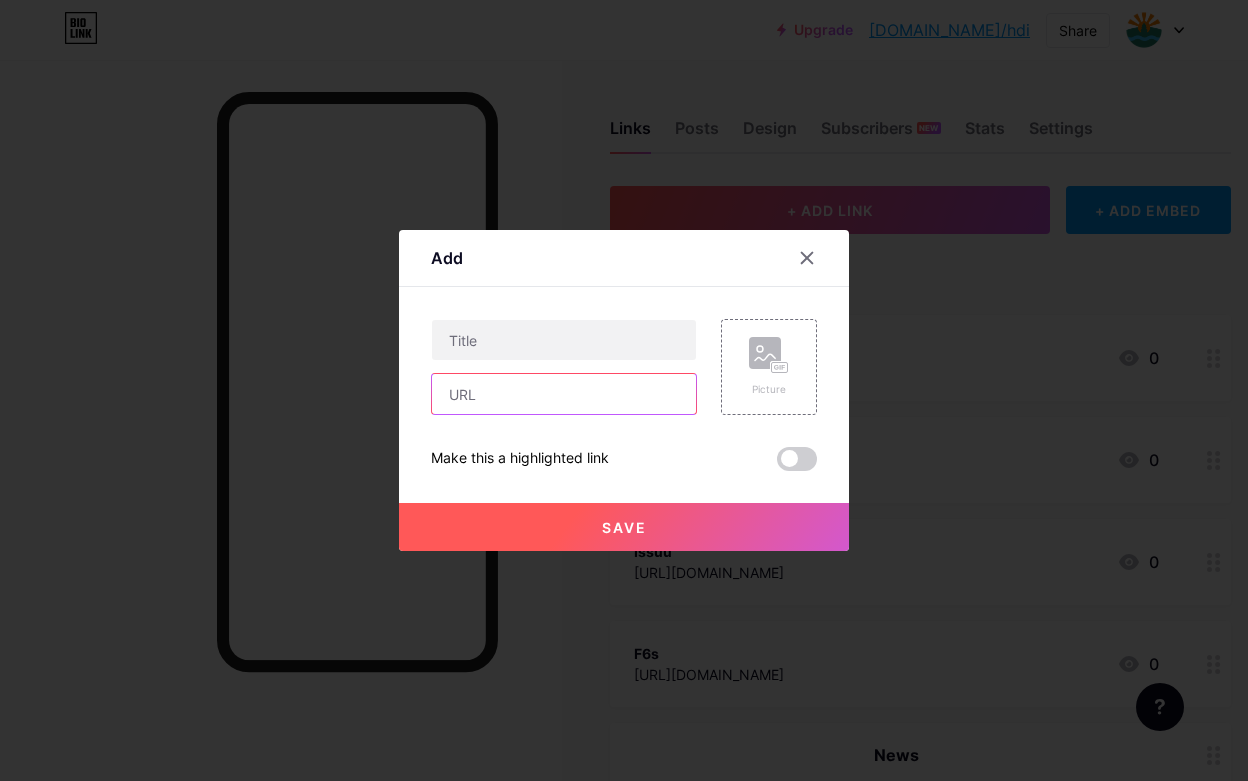 click at bounding box center (564, 394) 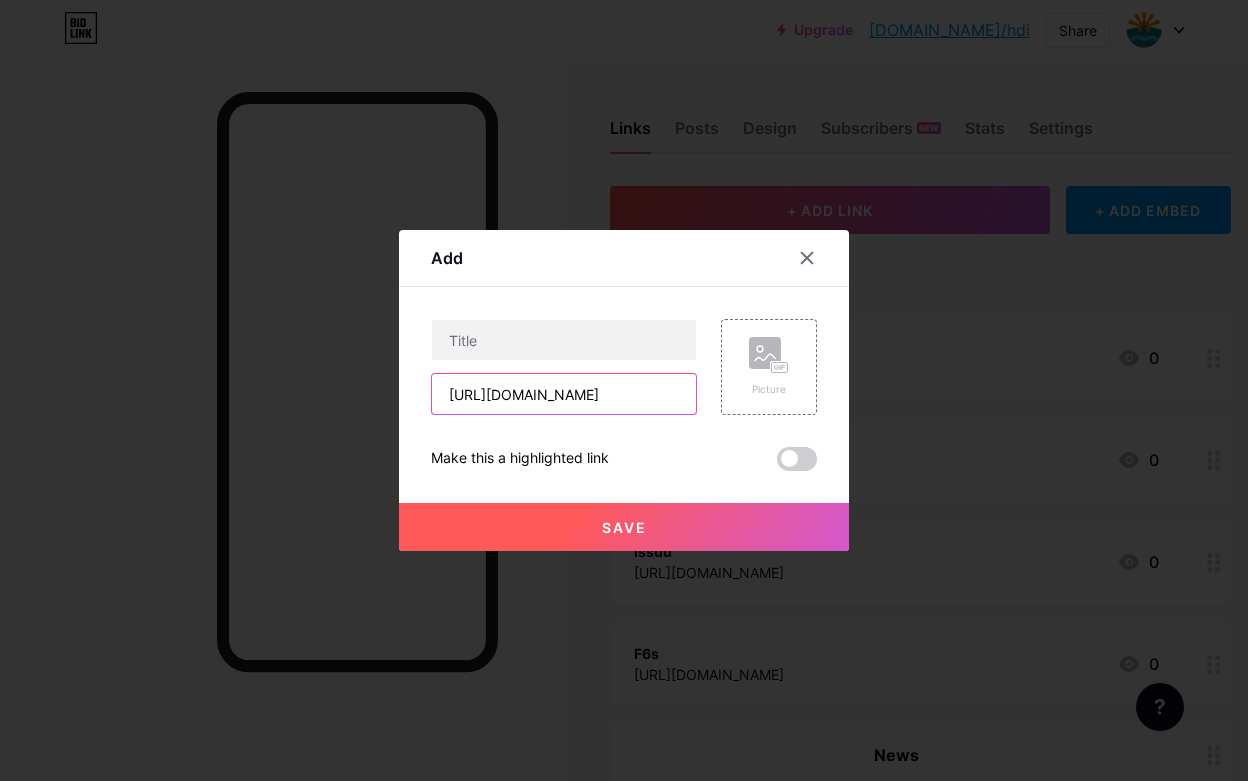 scroll, scrollTop: 0, scrollLeft: 832, axis: horizontal 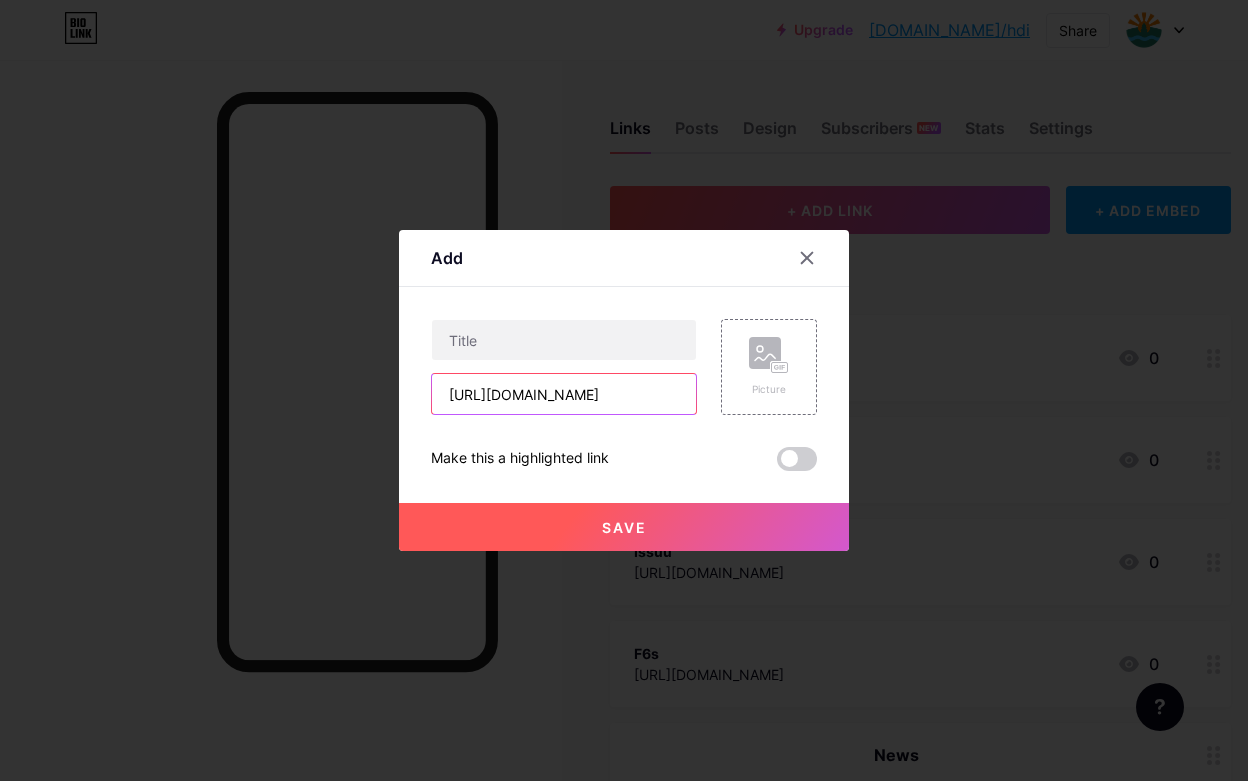 type on "[URL][DOMAIN_NAME]" 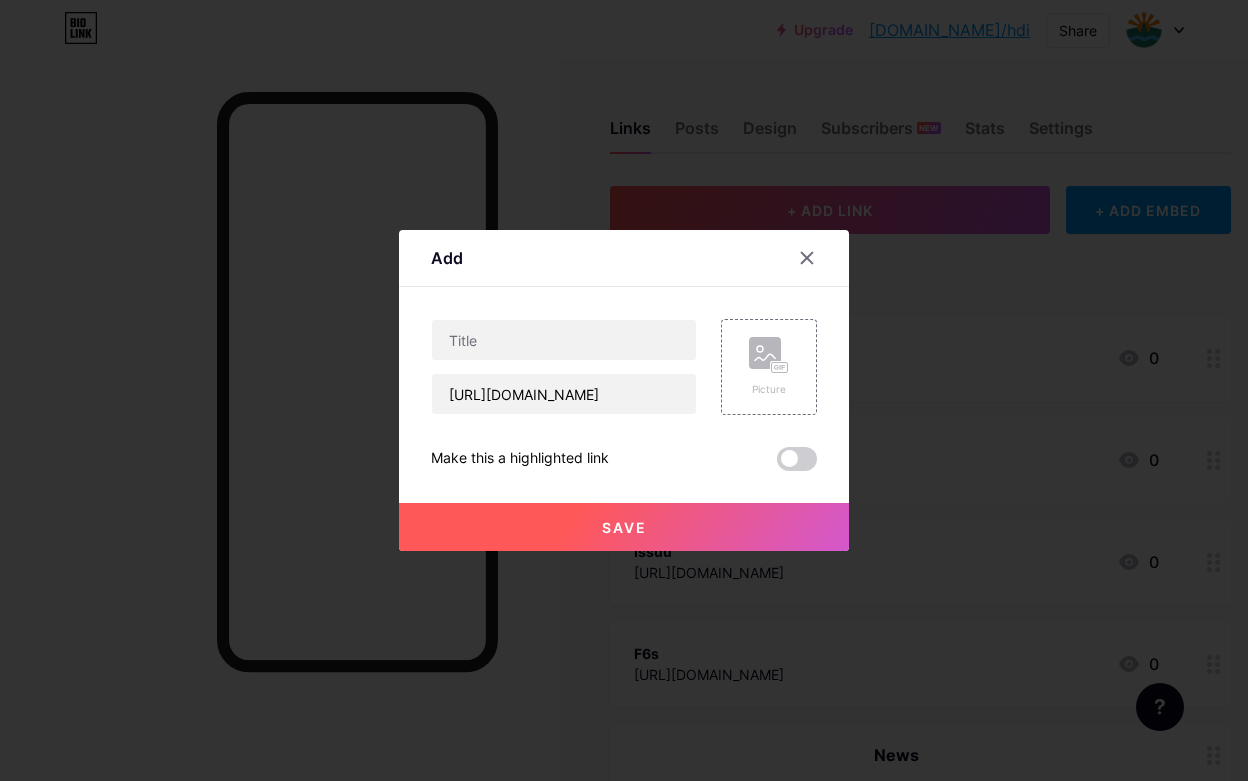 scroll, scrollTop: 0, scrollLeft: 0, axis: both 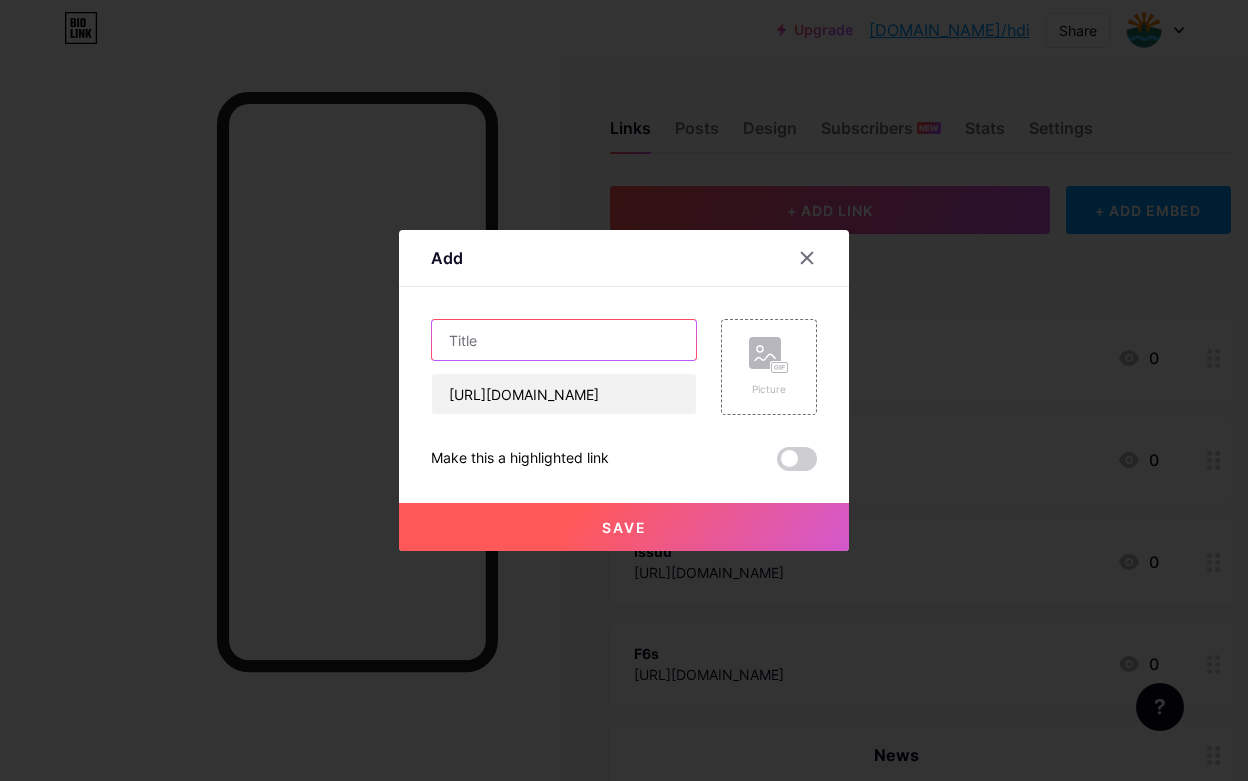 click at bounding box center (564, 340) 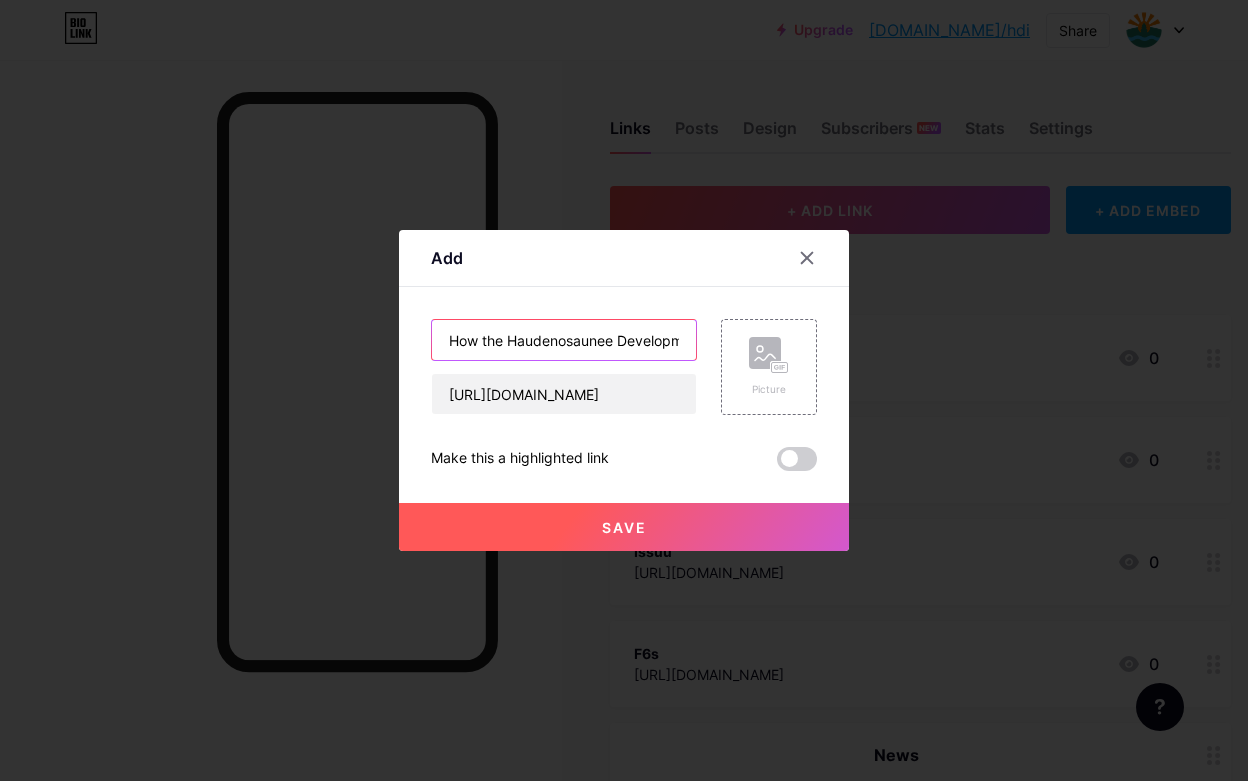 scroll, scrollTop: 0, scrollLeft: 509, axis: horizontal 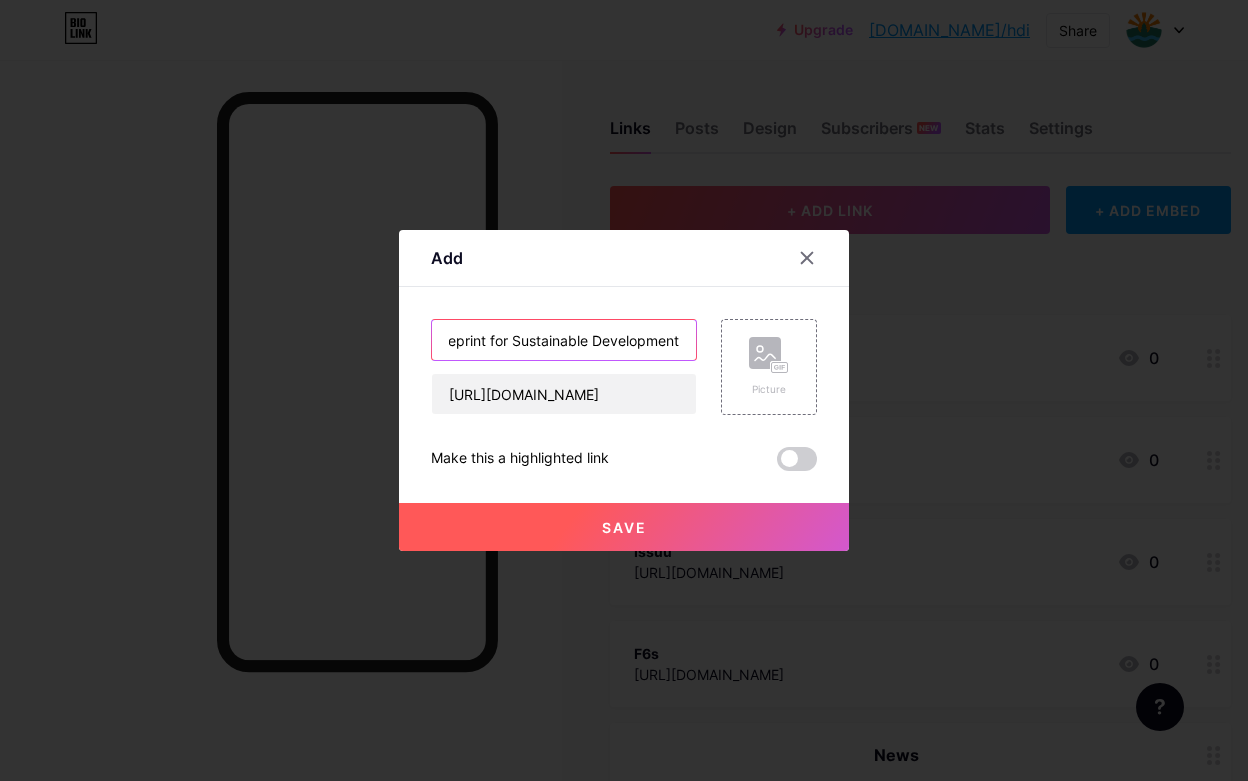 type on "How the Haudenosaunee Development Institute’s Green Plan Serves as a Blueprint for Sustainable Development" 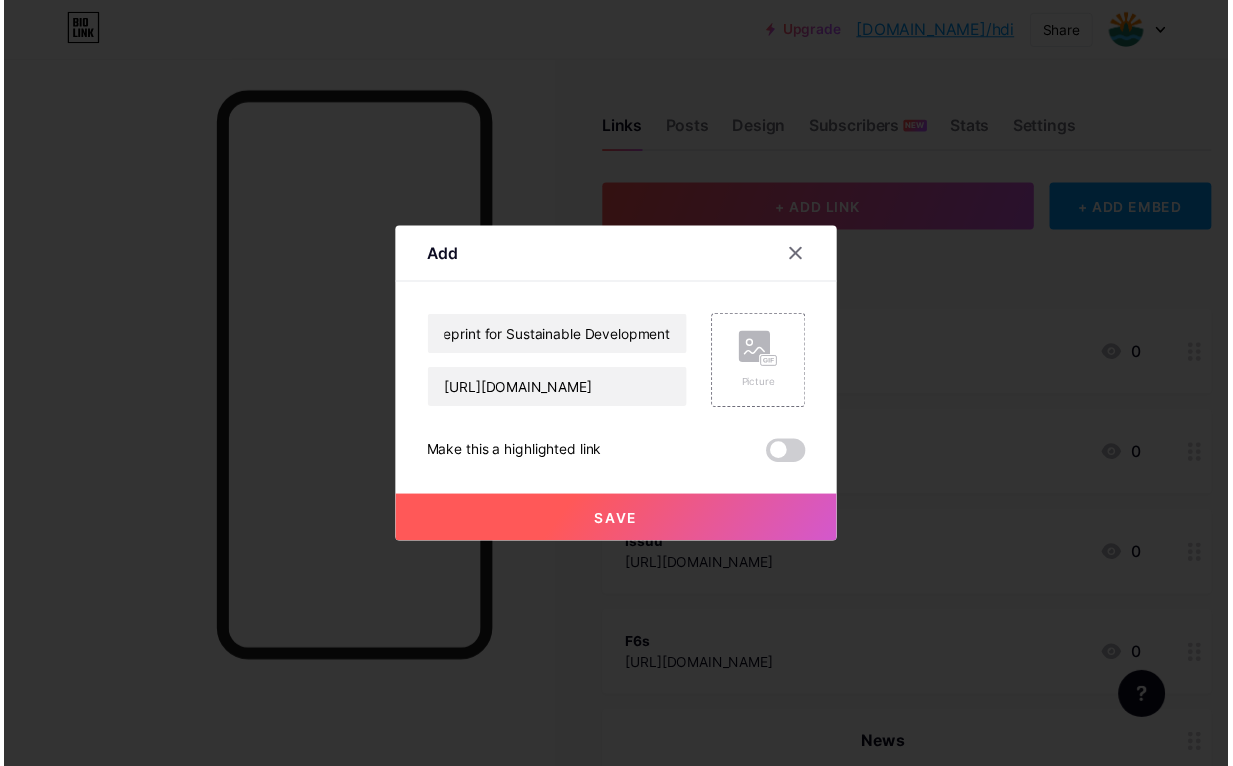scroll, scrollTop: 0, scrollLeft: 0, axis: both 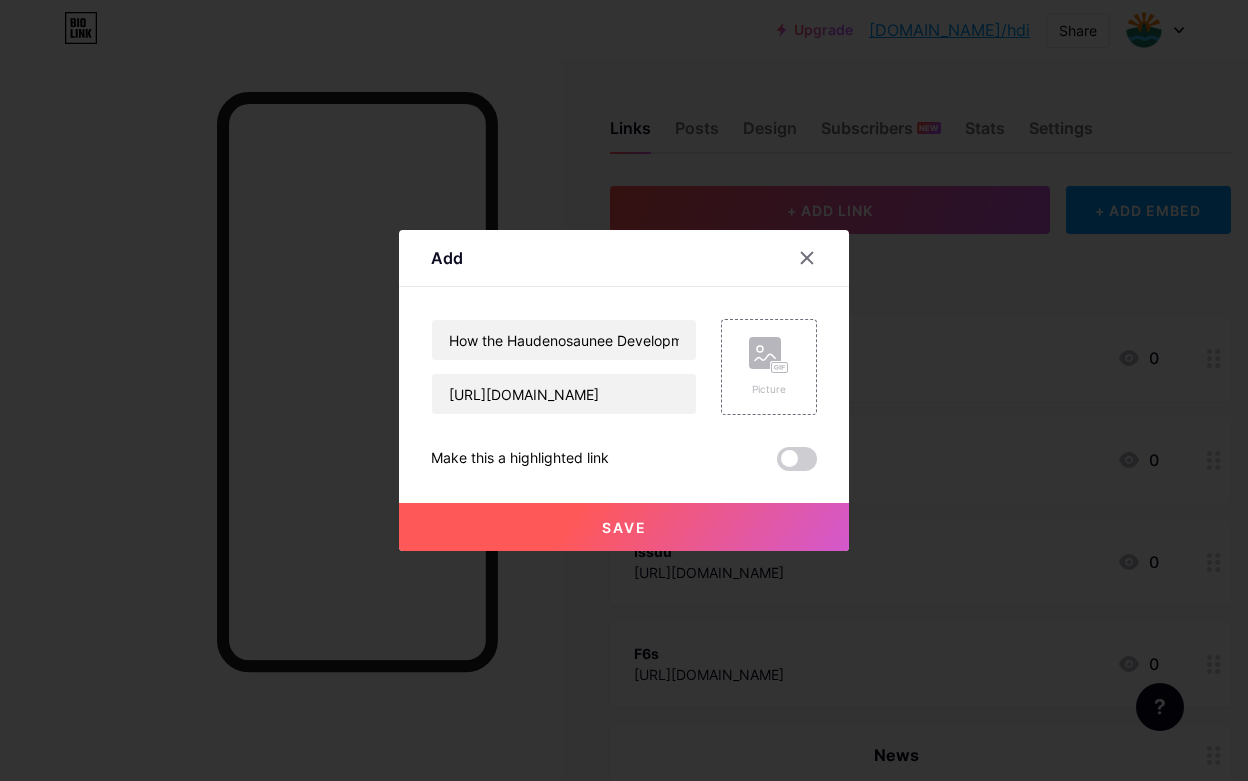 click on "Save" at bounding box center (624, 527) 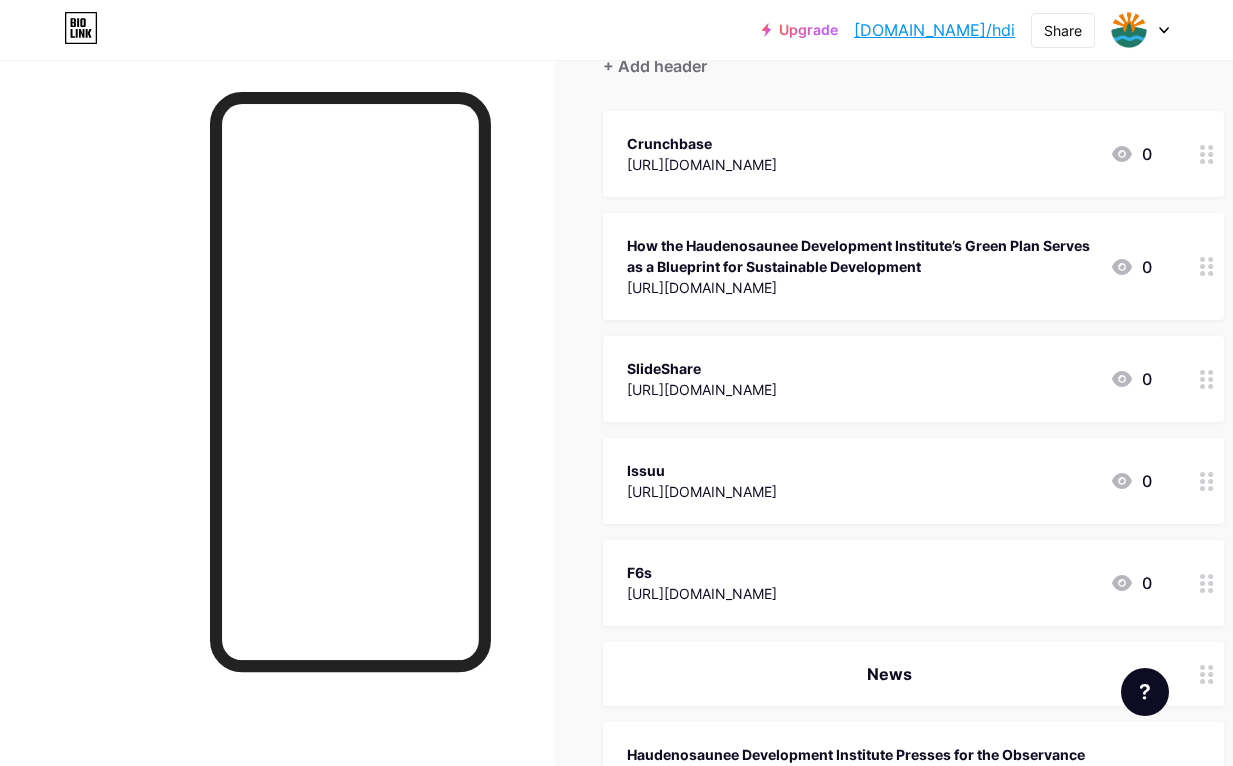 scroll, scrollTop: 207, scrollLeft: 0, axis: vertical 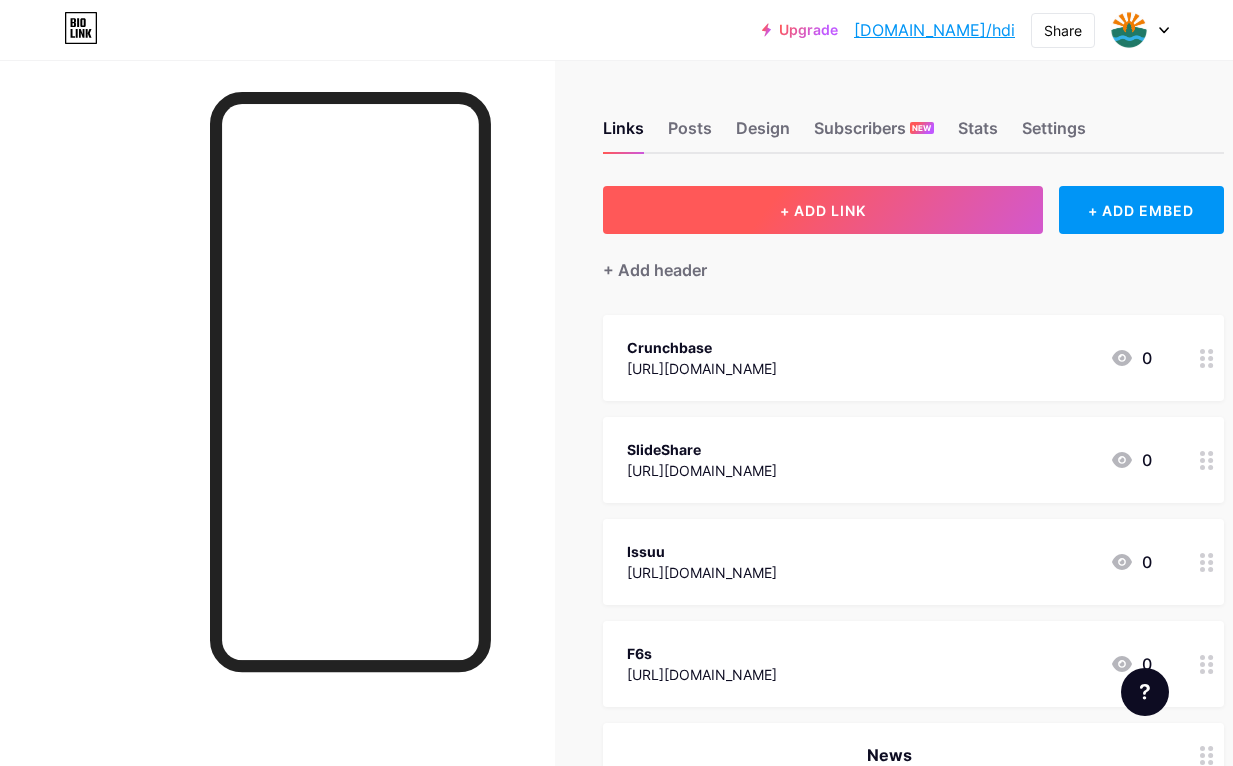 click on "+ ADD LINK" at bounding box center (823, 210) 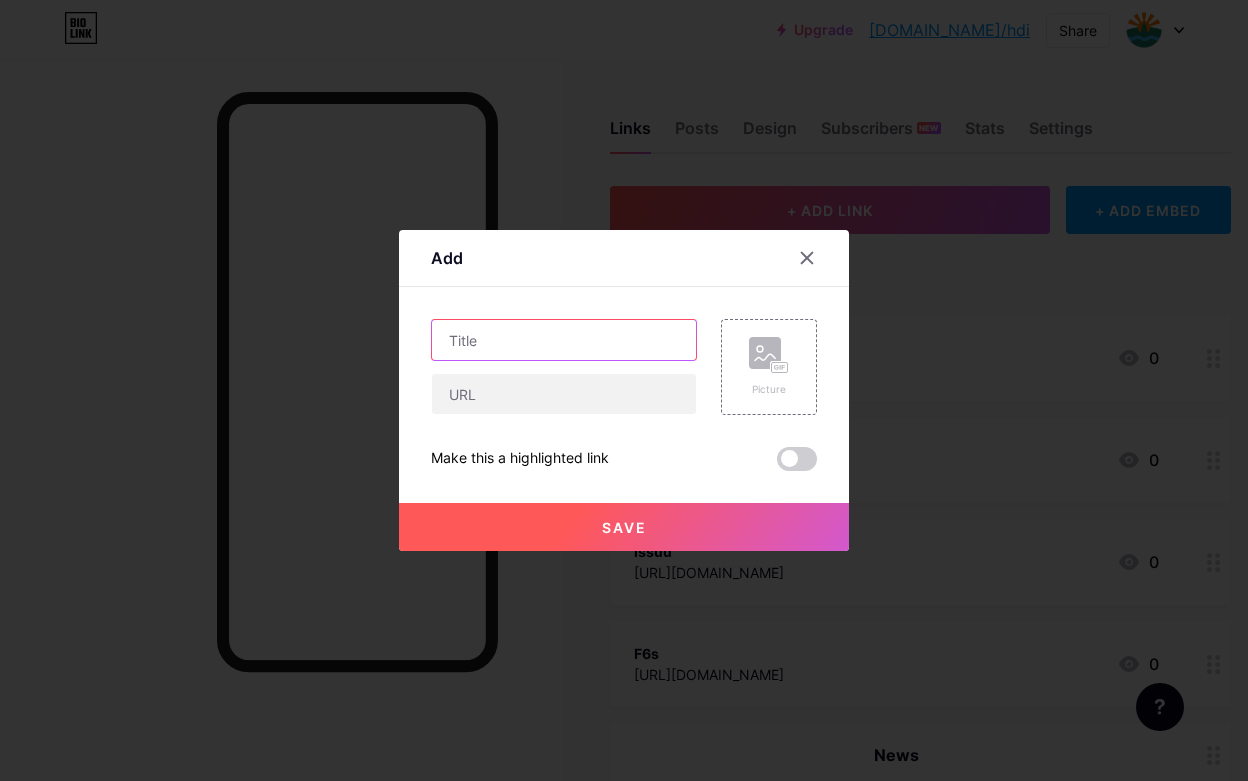click at bounding box center (564, 340) 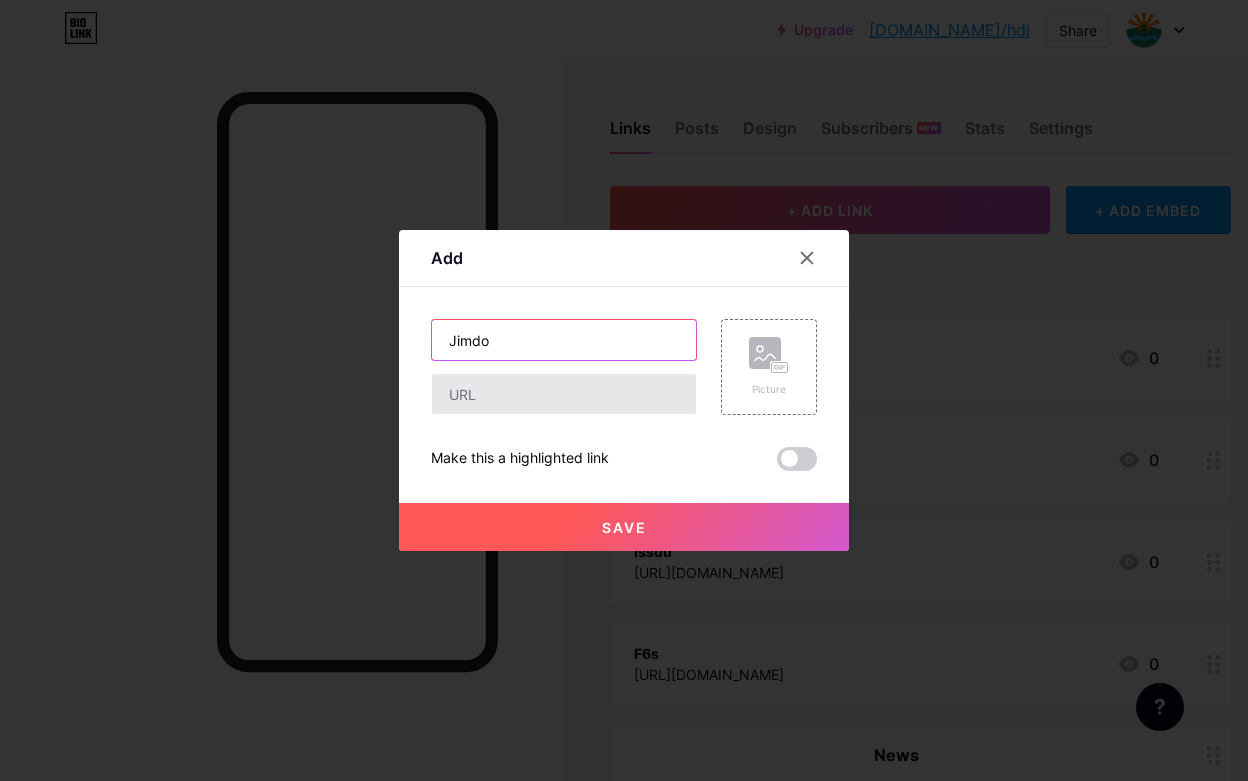 type on "Jimdo" 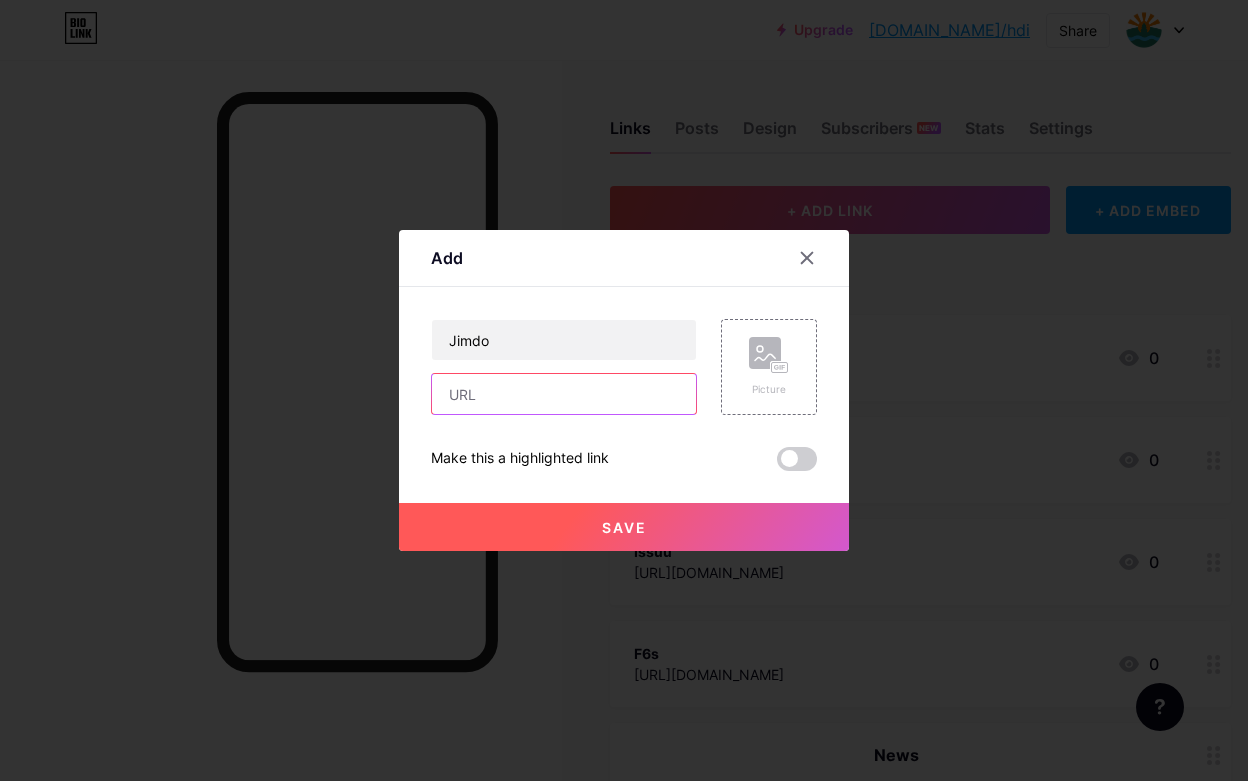 click at bounding box center (564, 394) 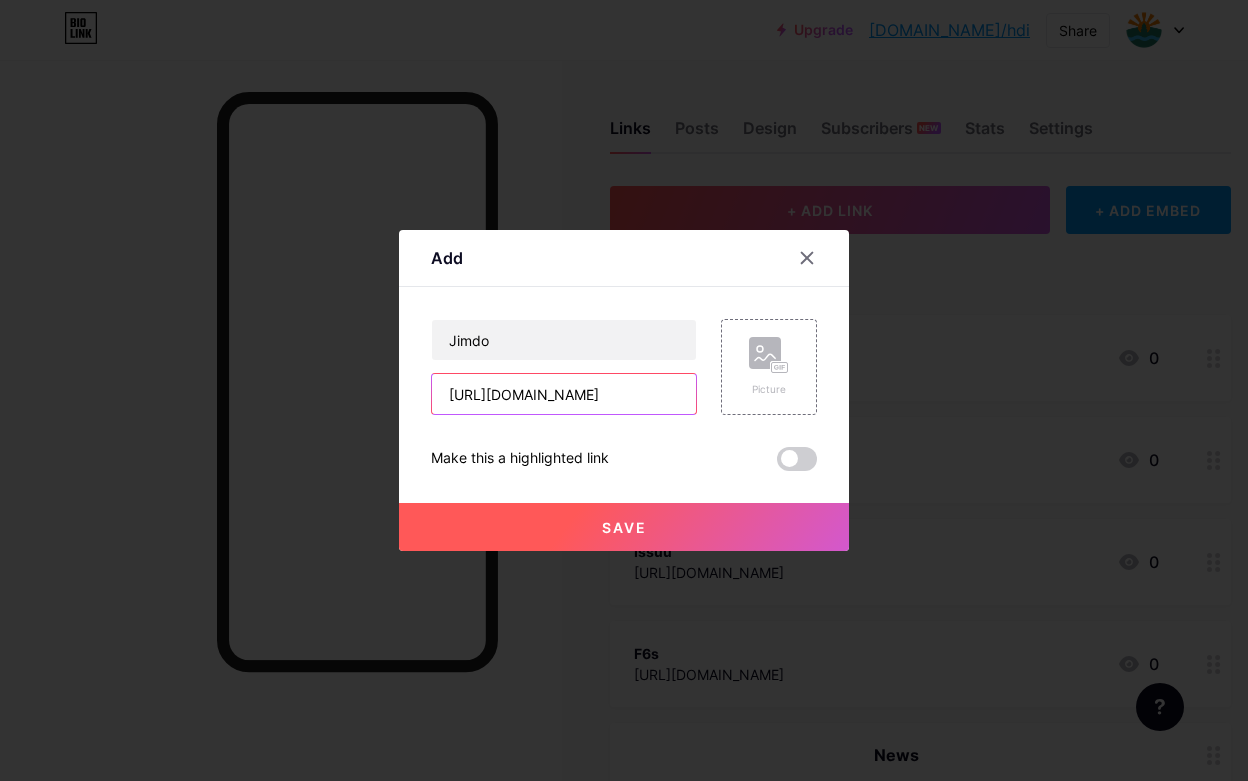 scroll, scrollTop: 0, scrollLeft: 176, axis: horizontal 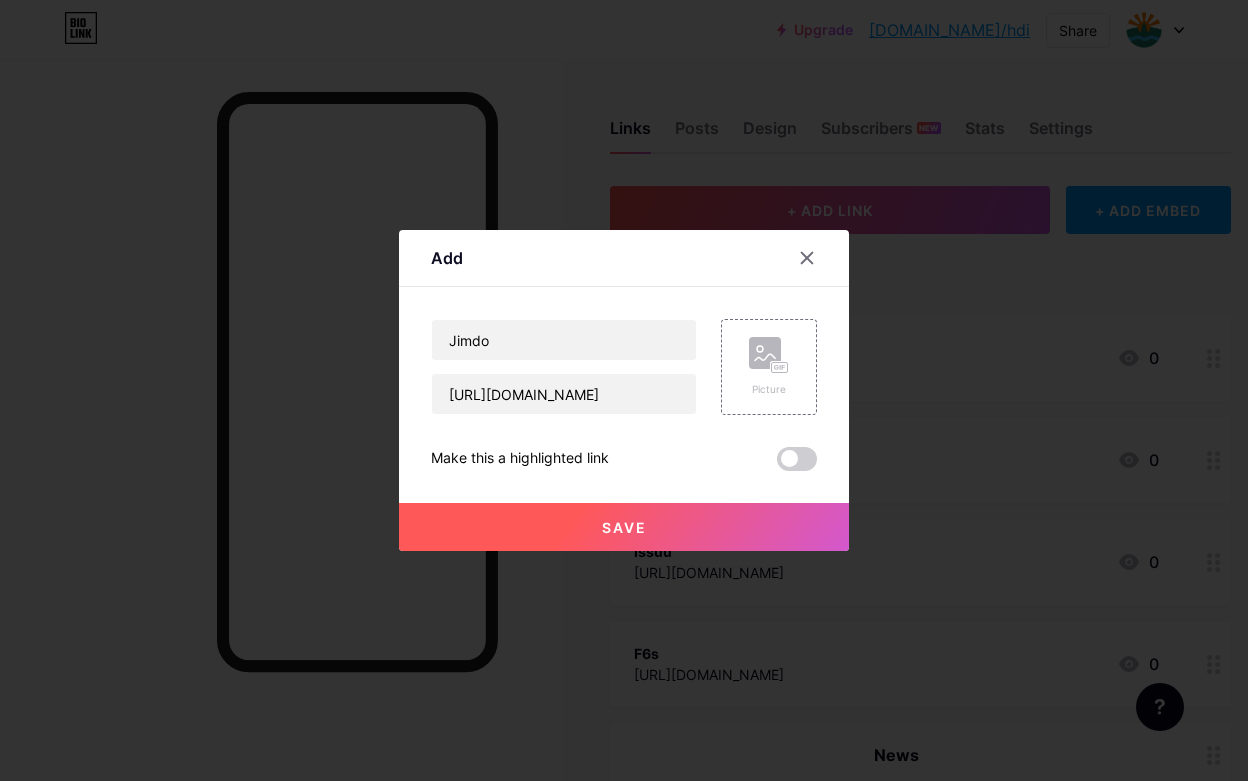 click on "Save" at bounding box center [624, 527] 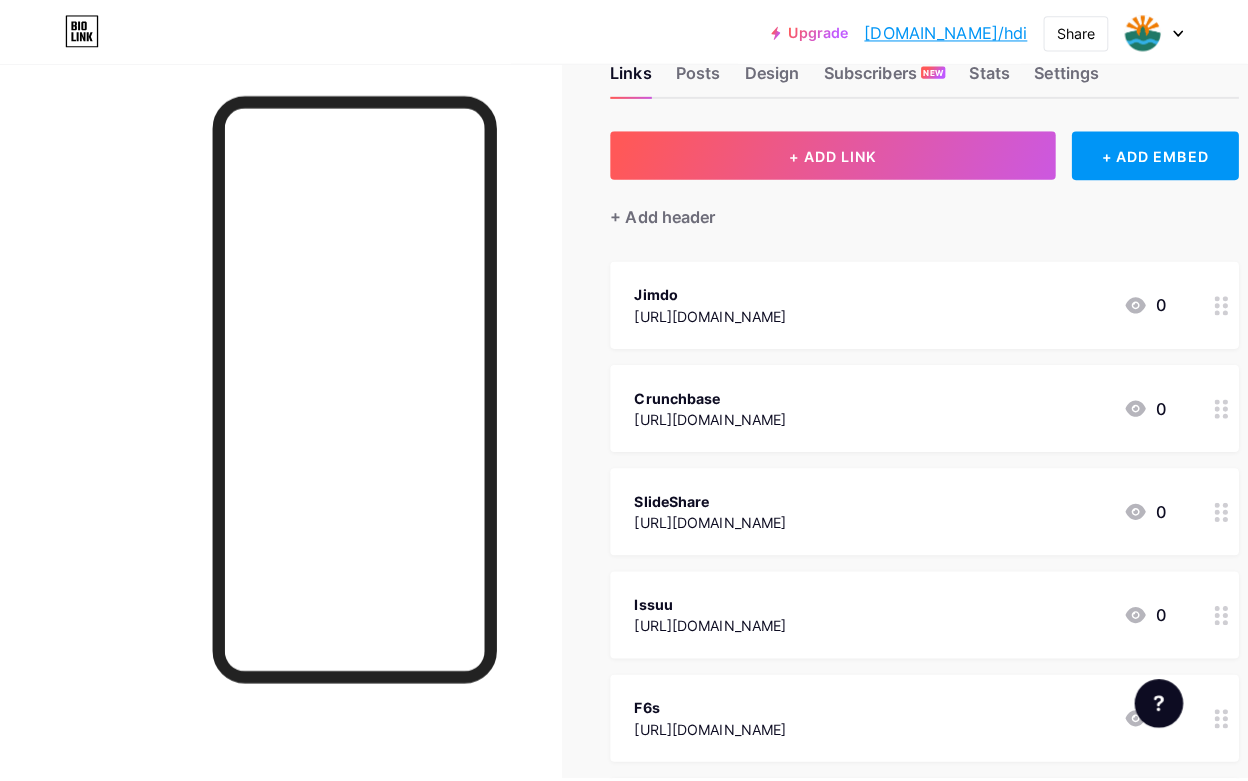 scroll, scrollTop: 97, scrollLeft: 0, axis: vertical 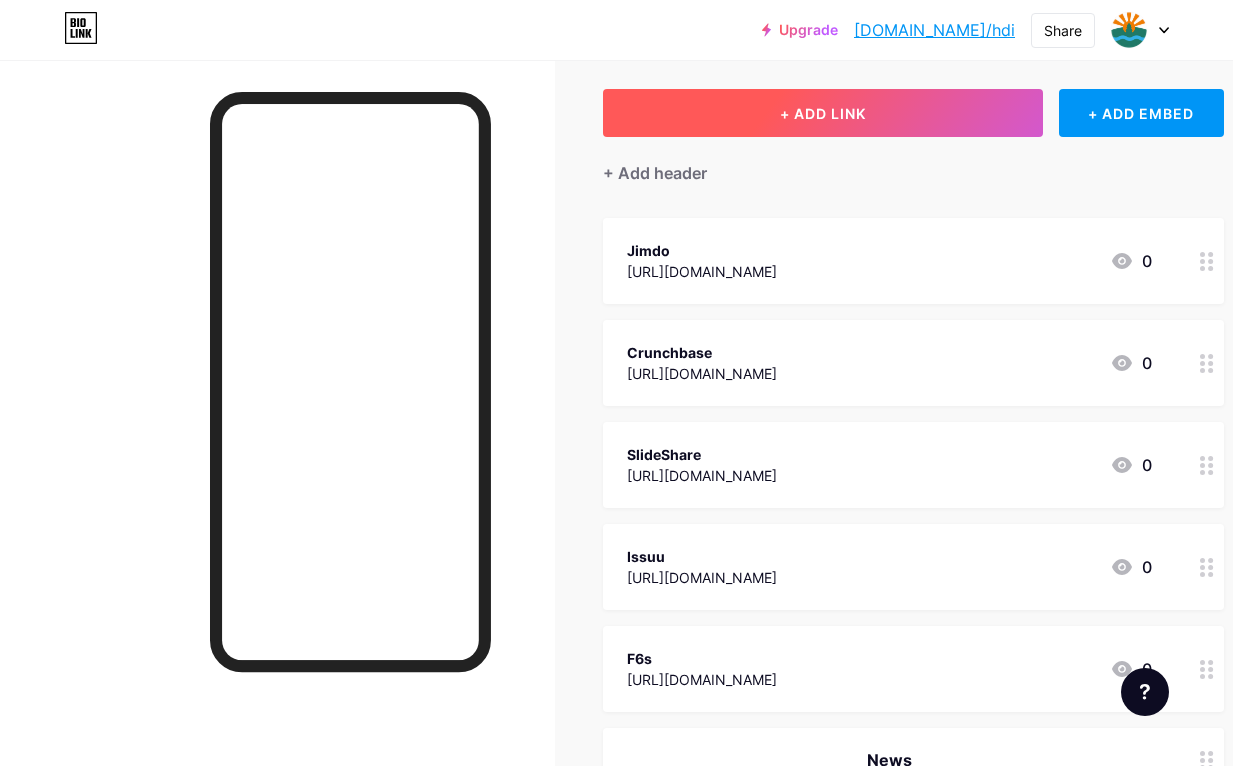 click on "+ ADD LINK" at bounding box center (823, 113) 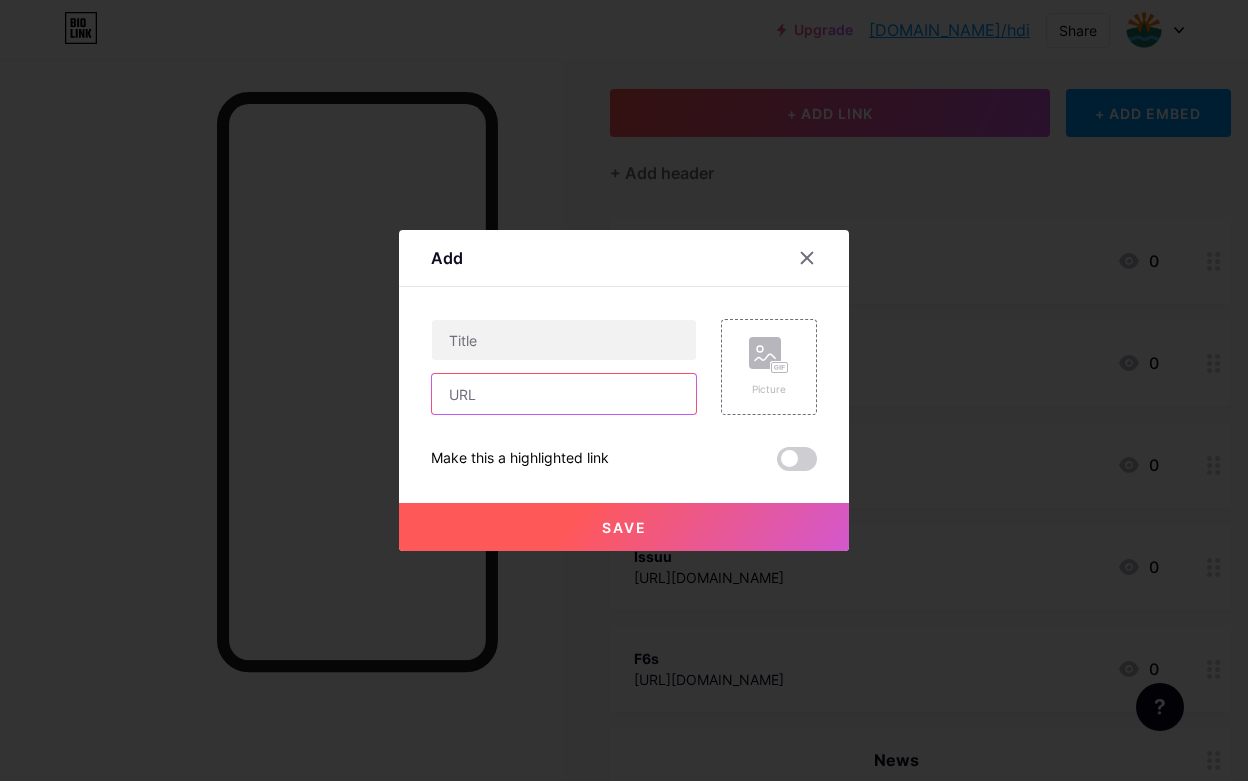 click at bounding box center [564, 394] 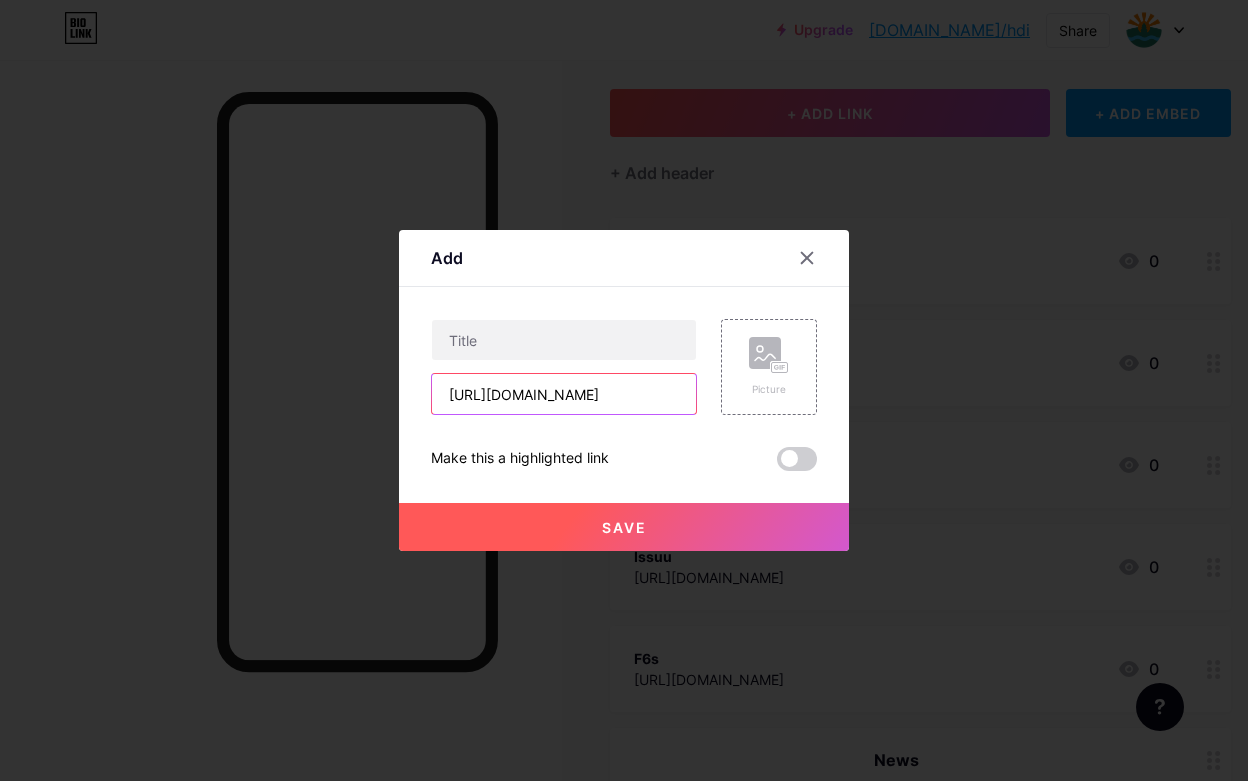 scroll, scrollTop: 0, scrollLeft: 706, axis: horizontal 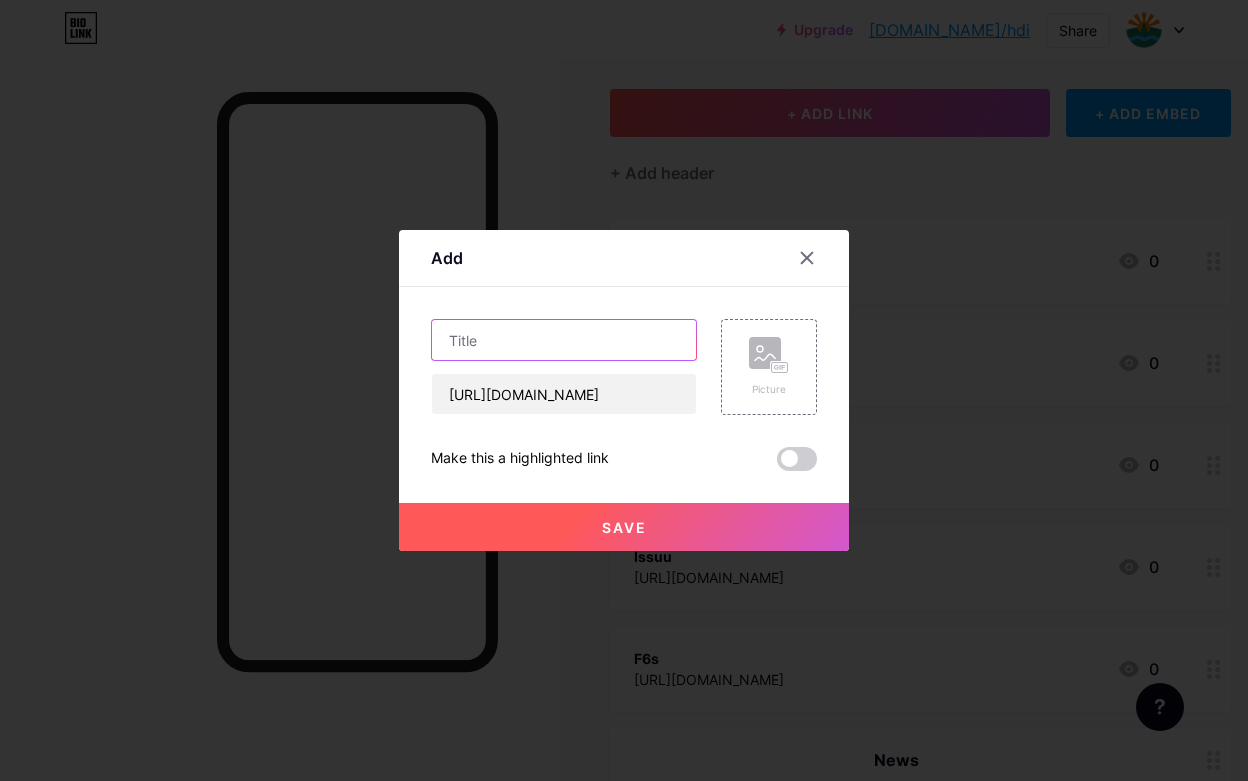 click at bounding box center [564, 340] 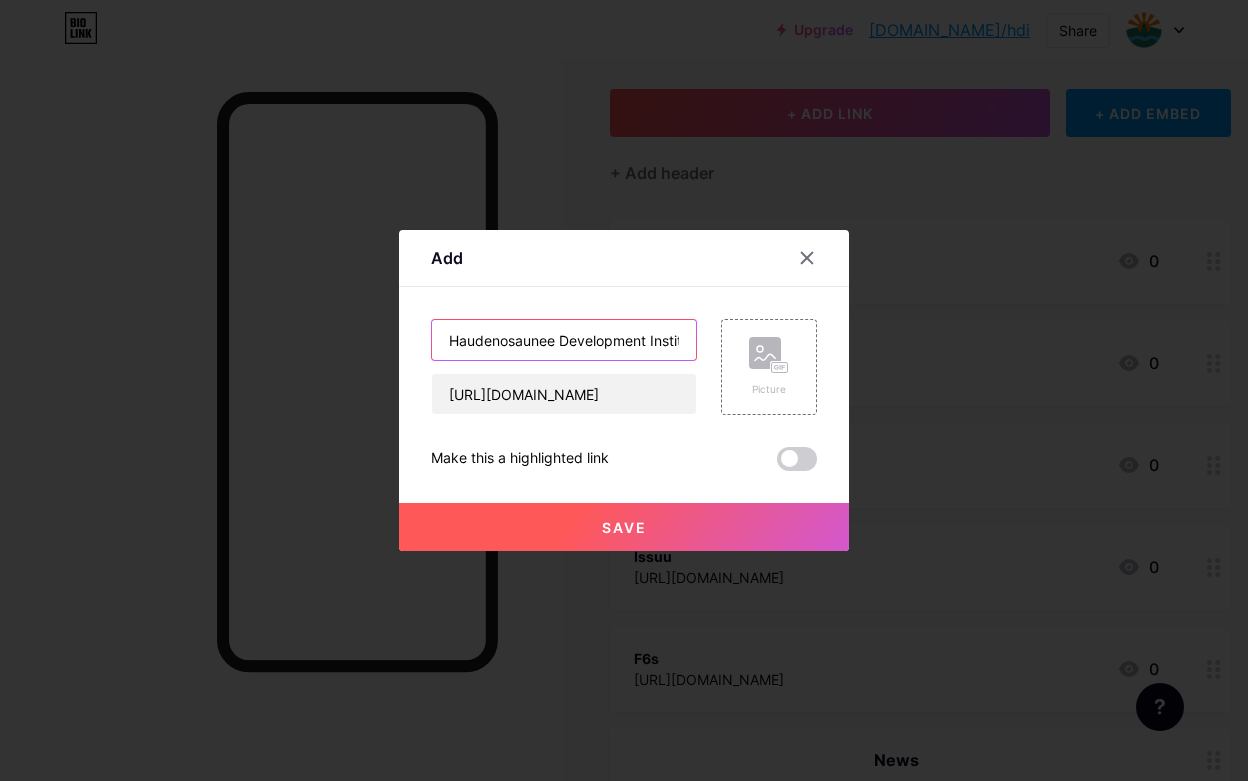scroll, scrollTop: 0, scrollLeft: 487, axis: horizontal 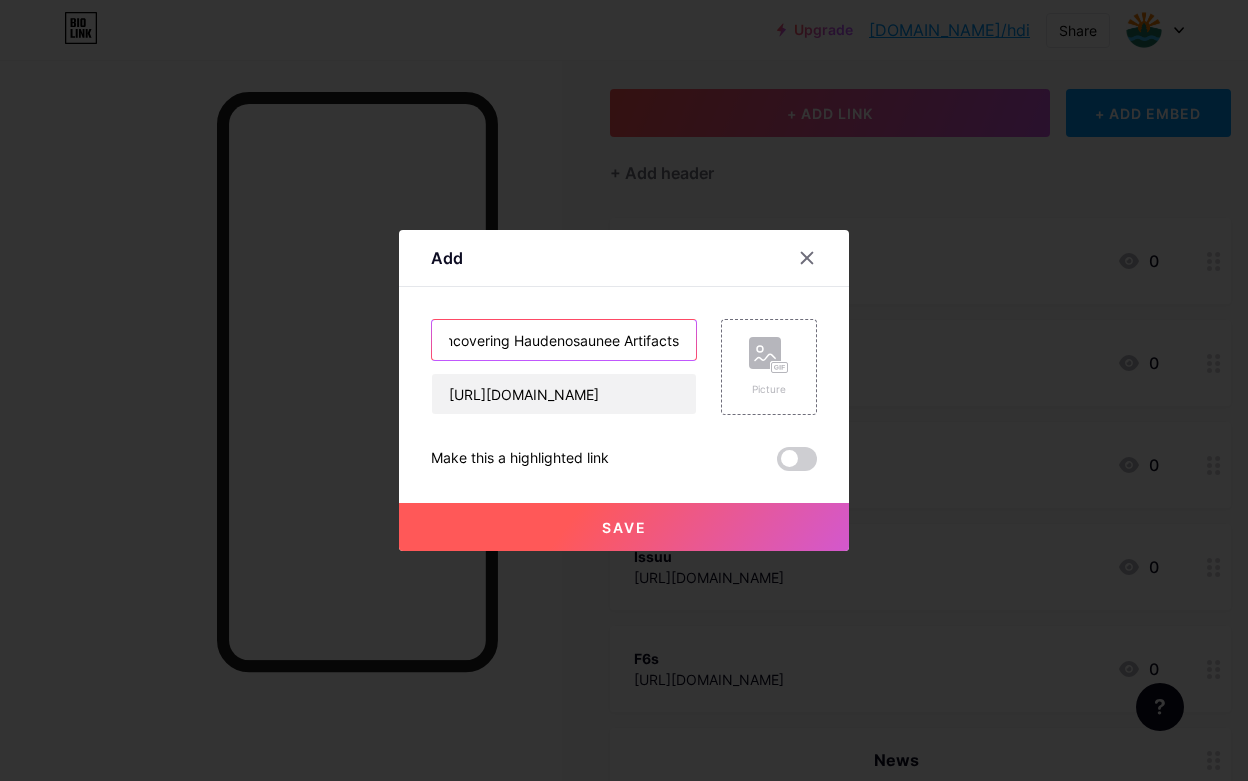 type on "Haudenosaunee Development Institute Calls on Public to Participate in Uncovering Haudenosaunee Artifacts" 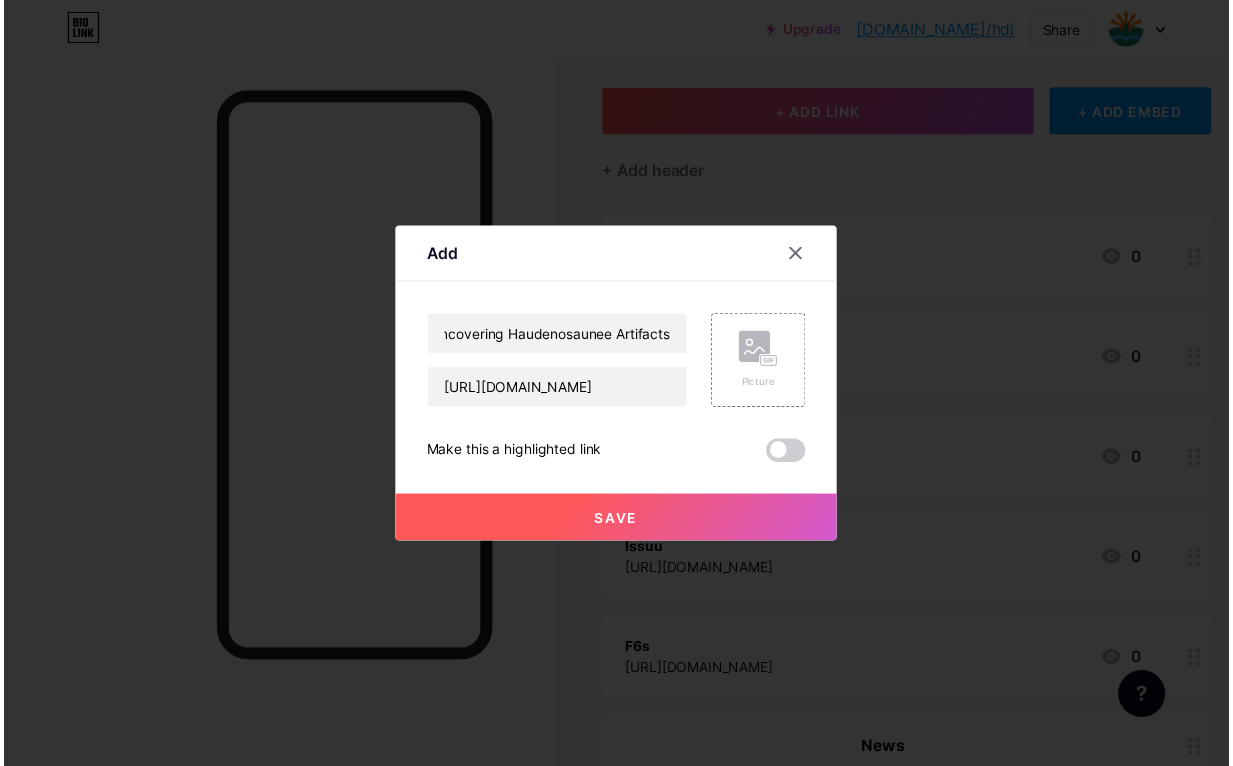 scroll, scrollTop: 0, scrollLeft: 0, axis: both 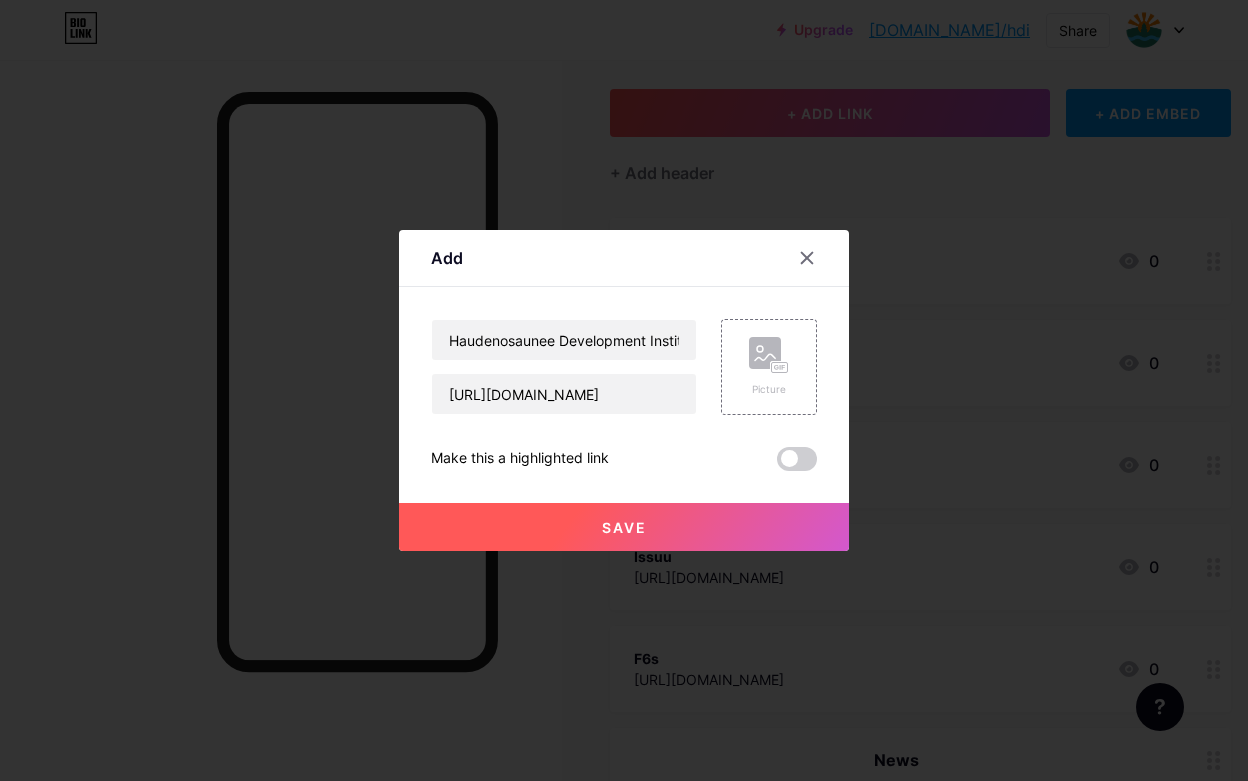 click on "Save" at bounding box center (624, 527) 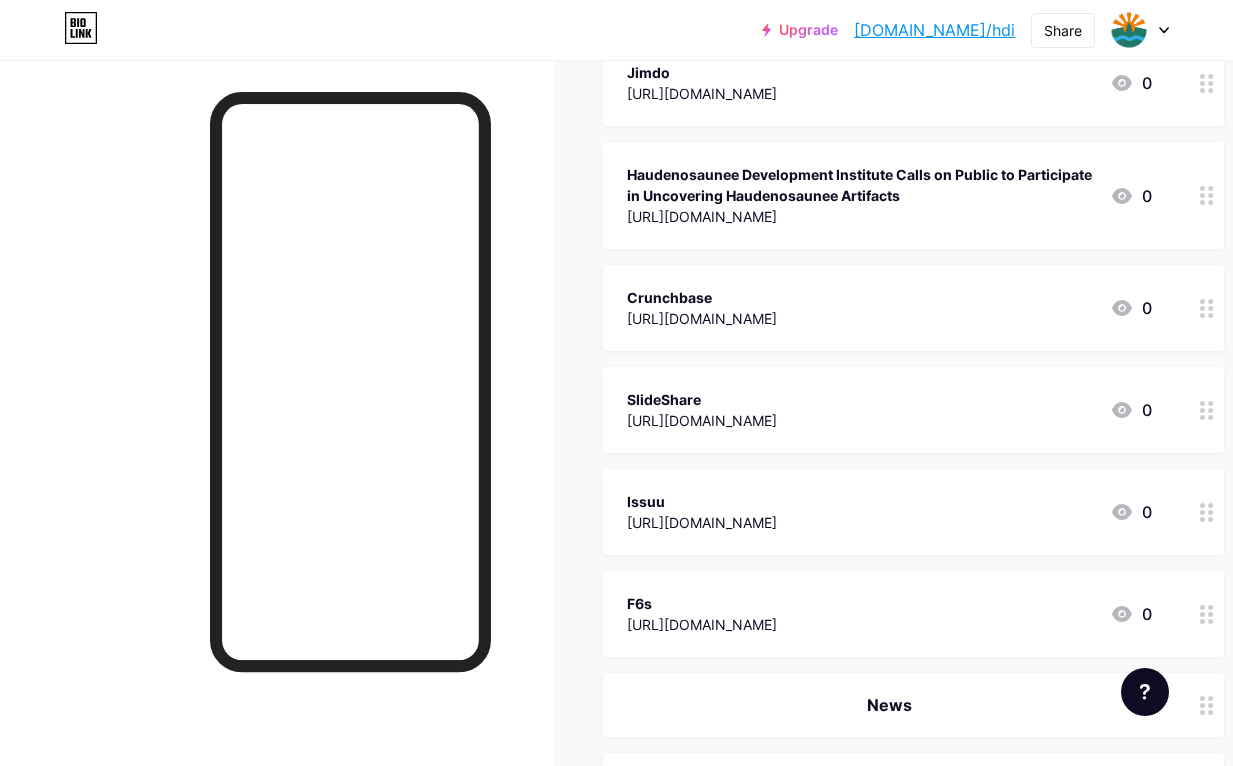scroll, scrollTop: 211, scrollLeft: 0, axis: vertical 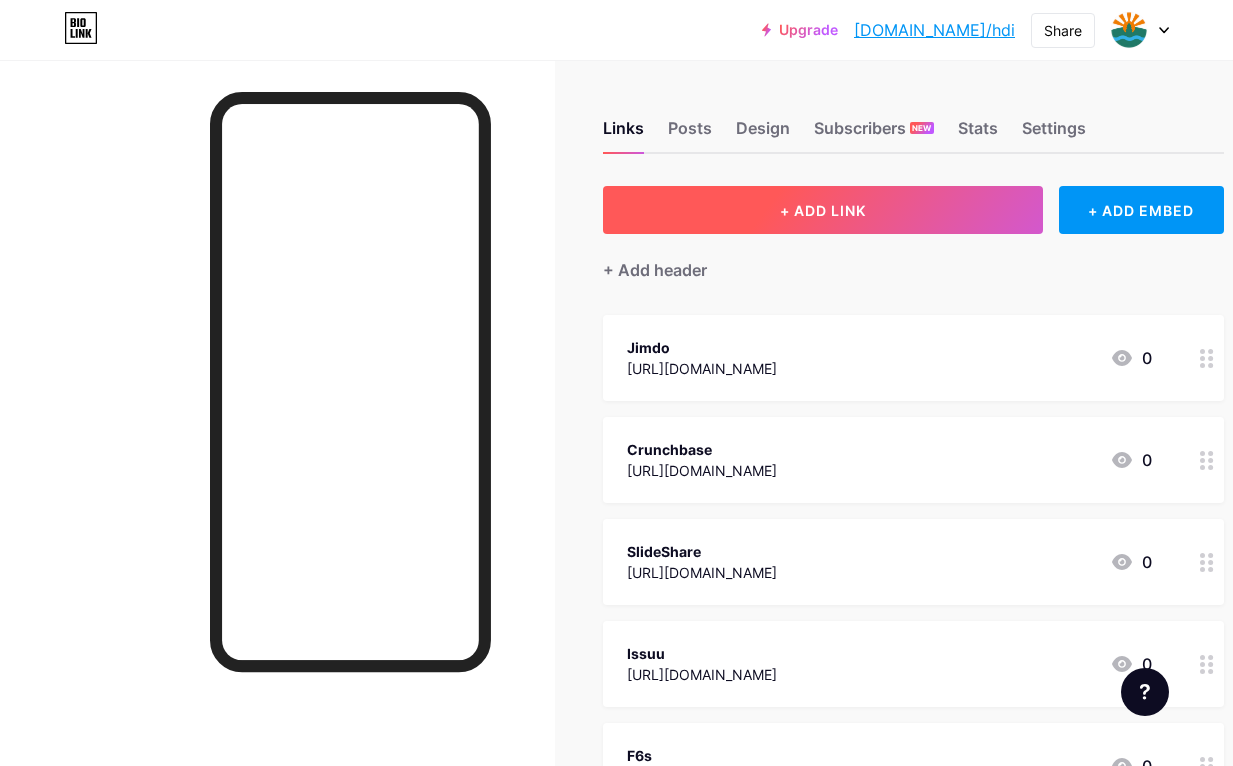 click on "+ ADD LINK" at bounding box center [823, 210] 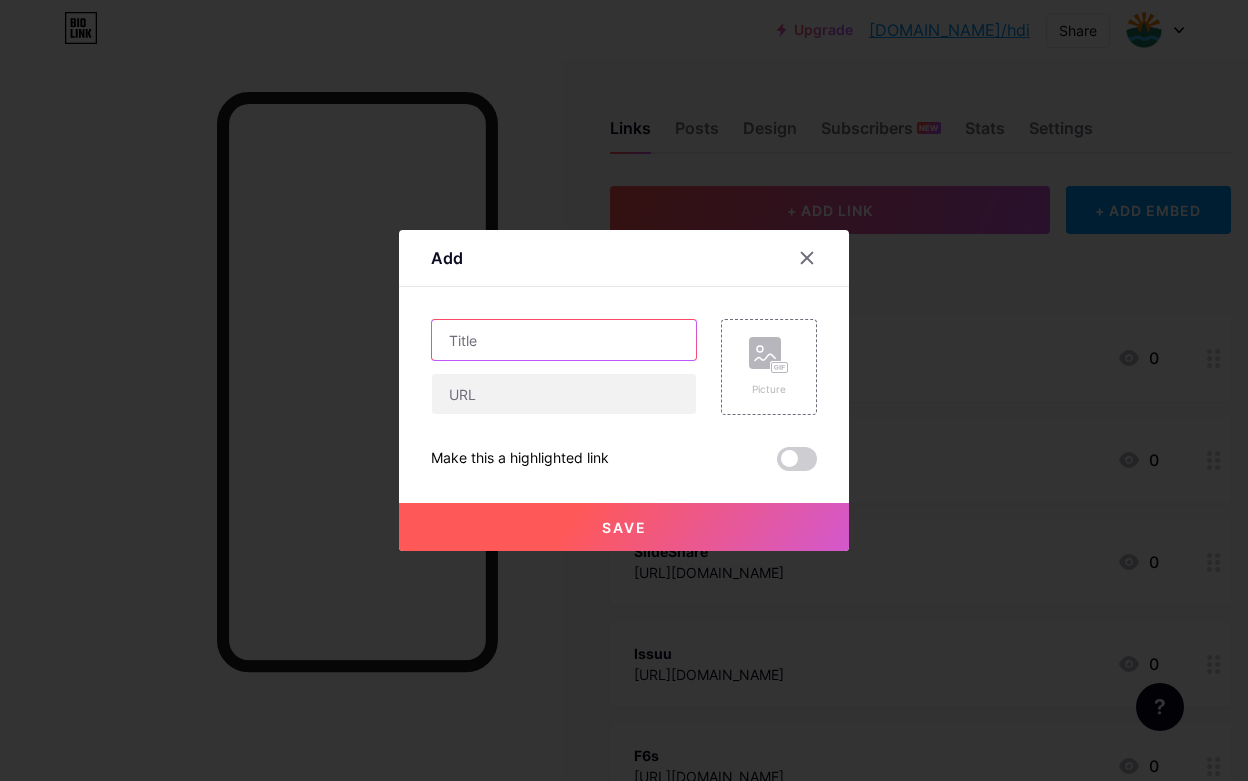 click at bounding box center [564, 340] 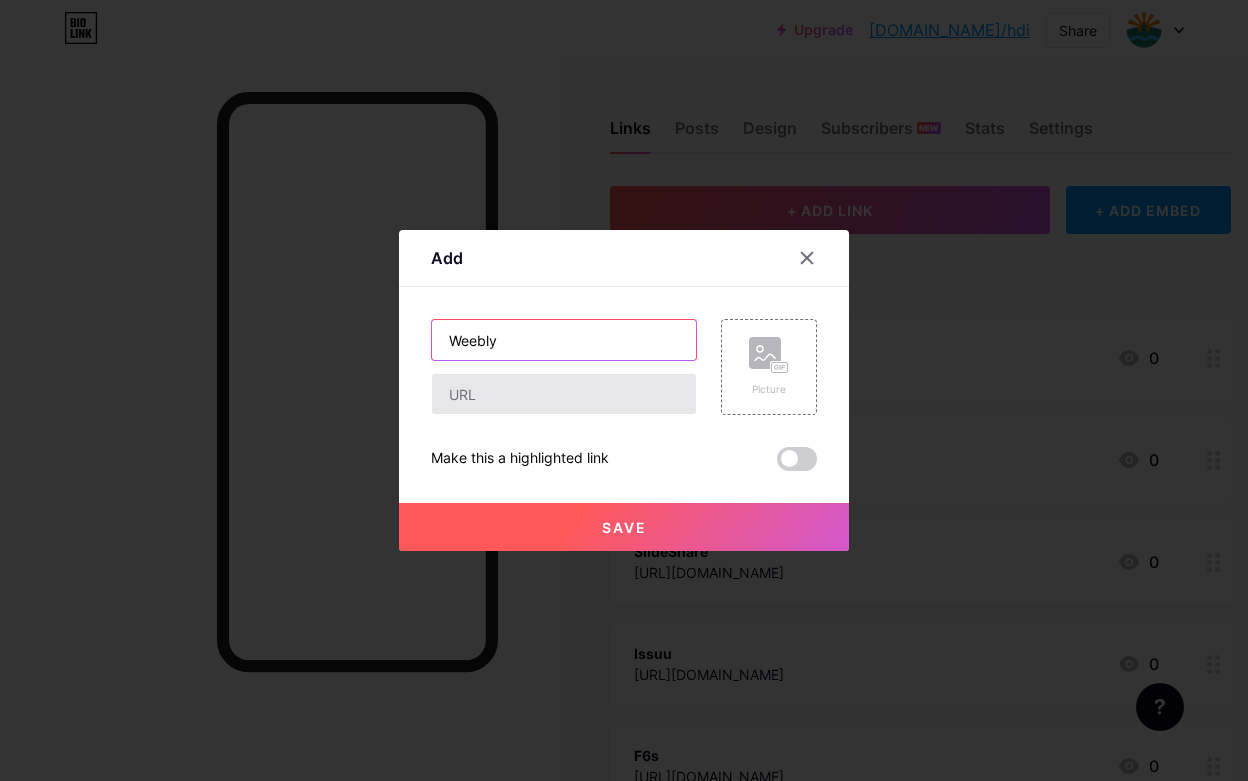type on "Weebly" 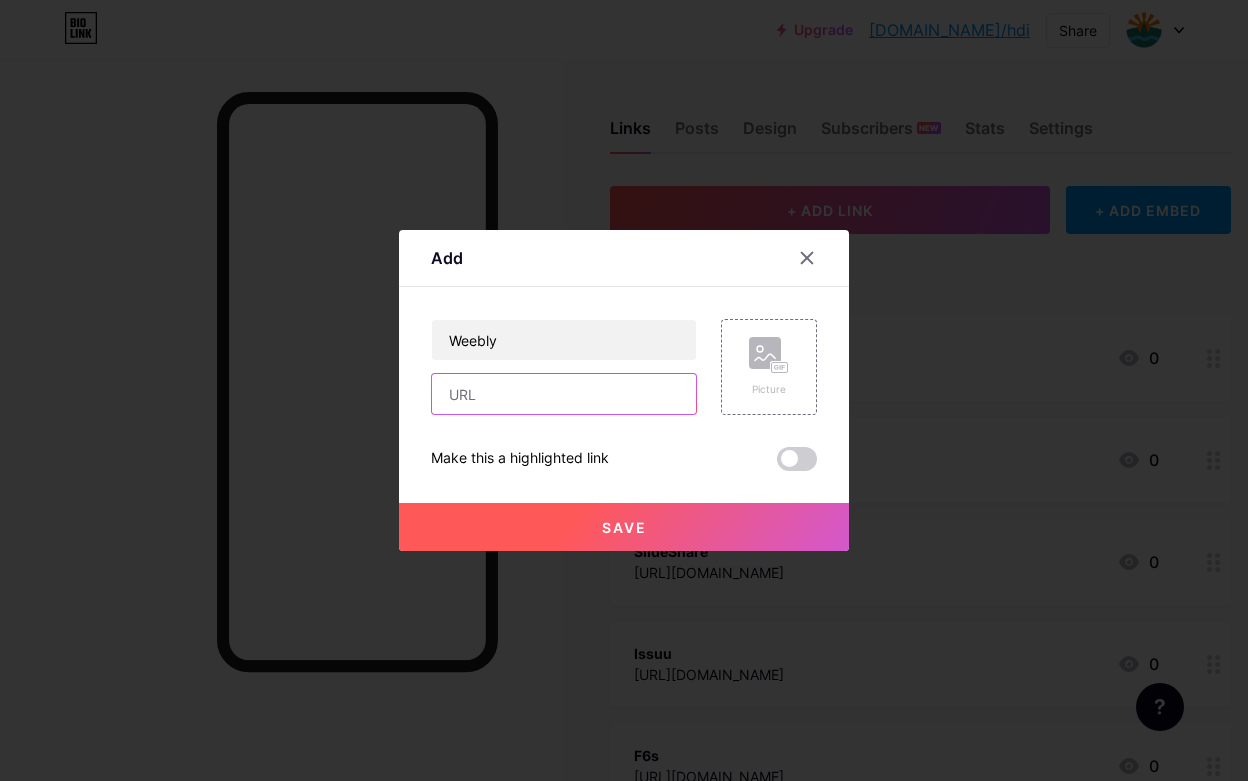 click at bounding box center [564, 394] 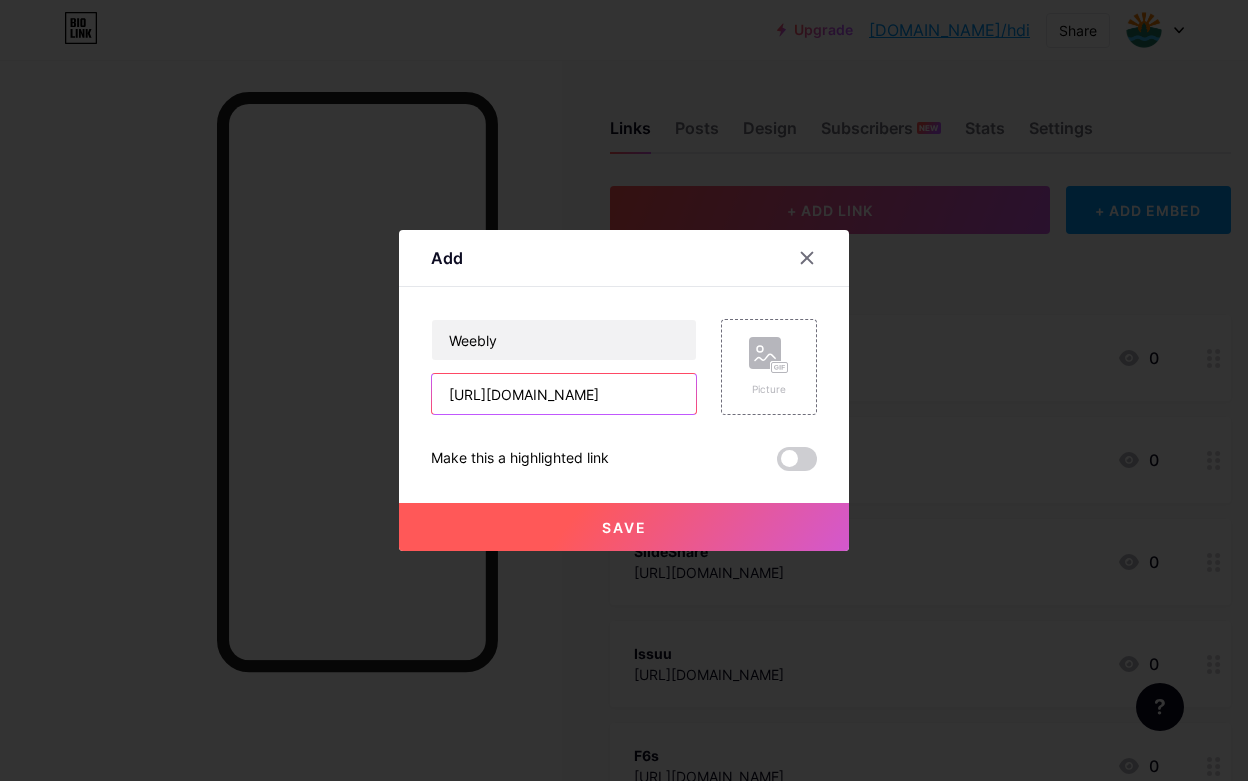 scroll, scrollTop: 0, scrollLeft: 151, axis: horizontal 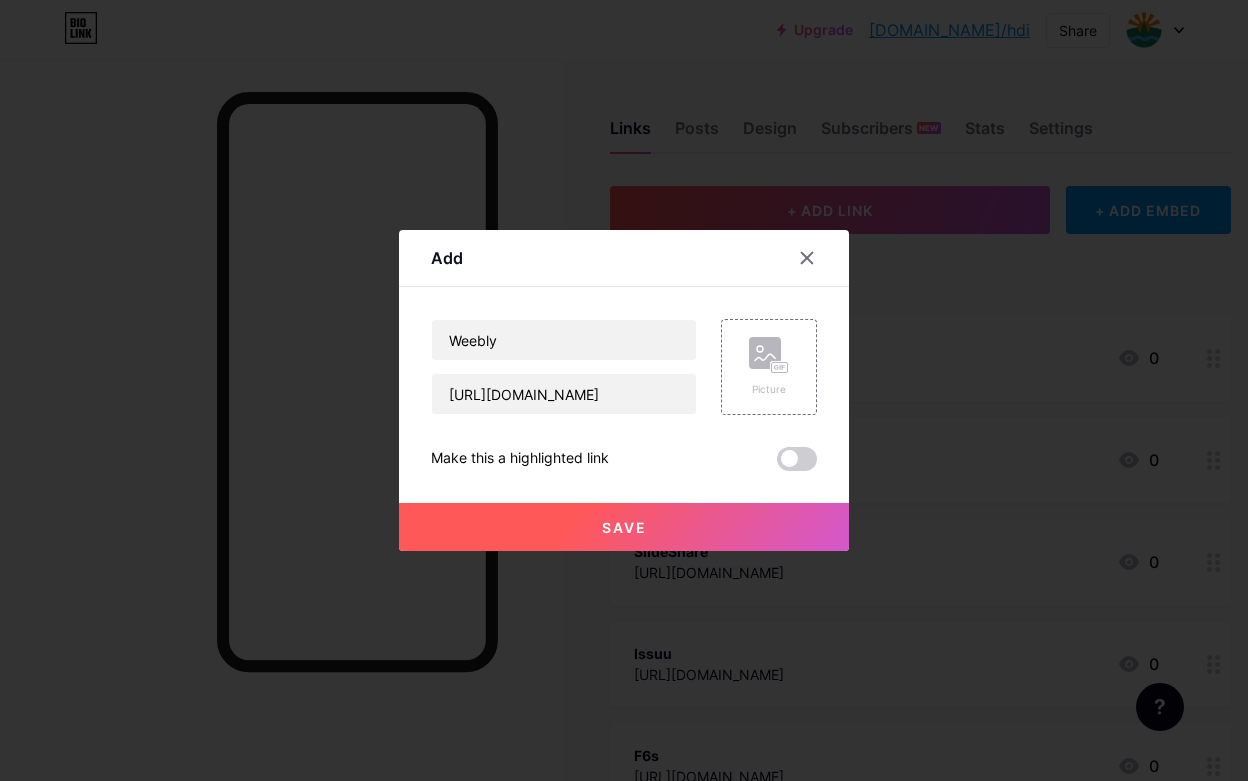 click on "Save" at bounding box center (624, 527) 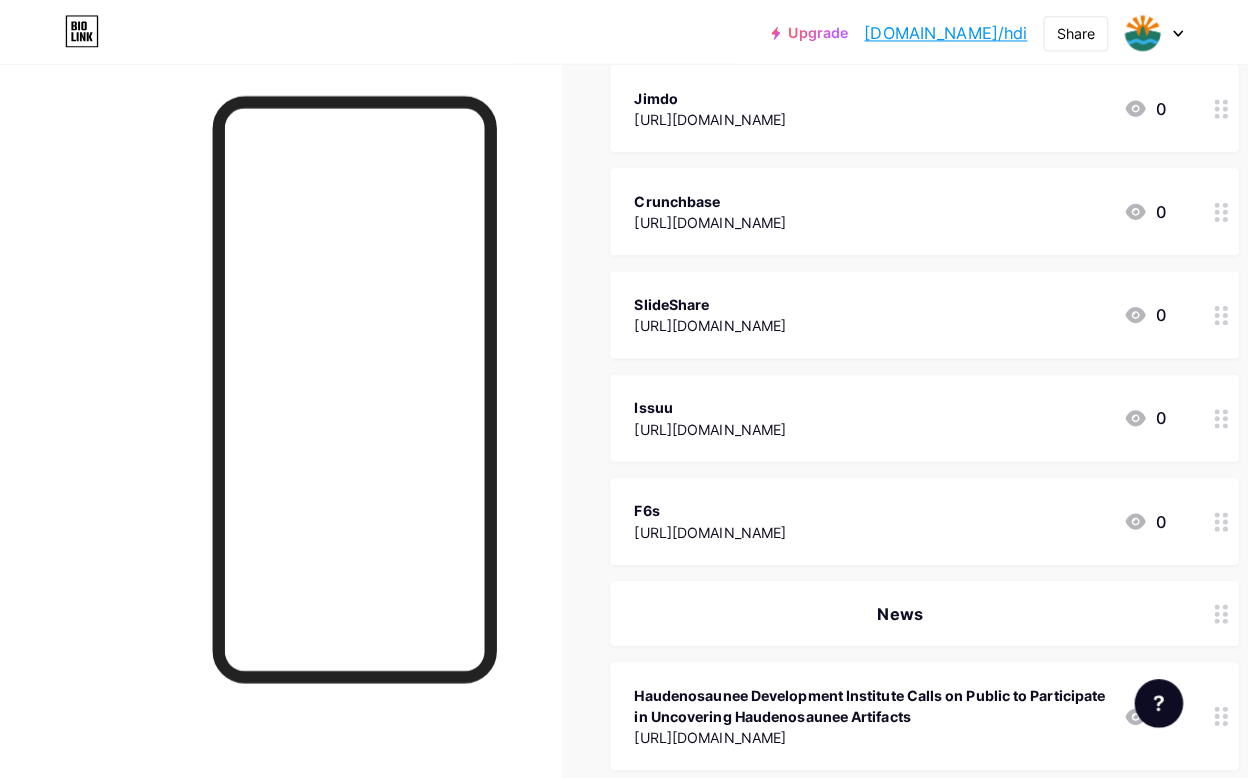 scroll, scrollTop: 0, scrollLeft: 0, axis: both 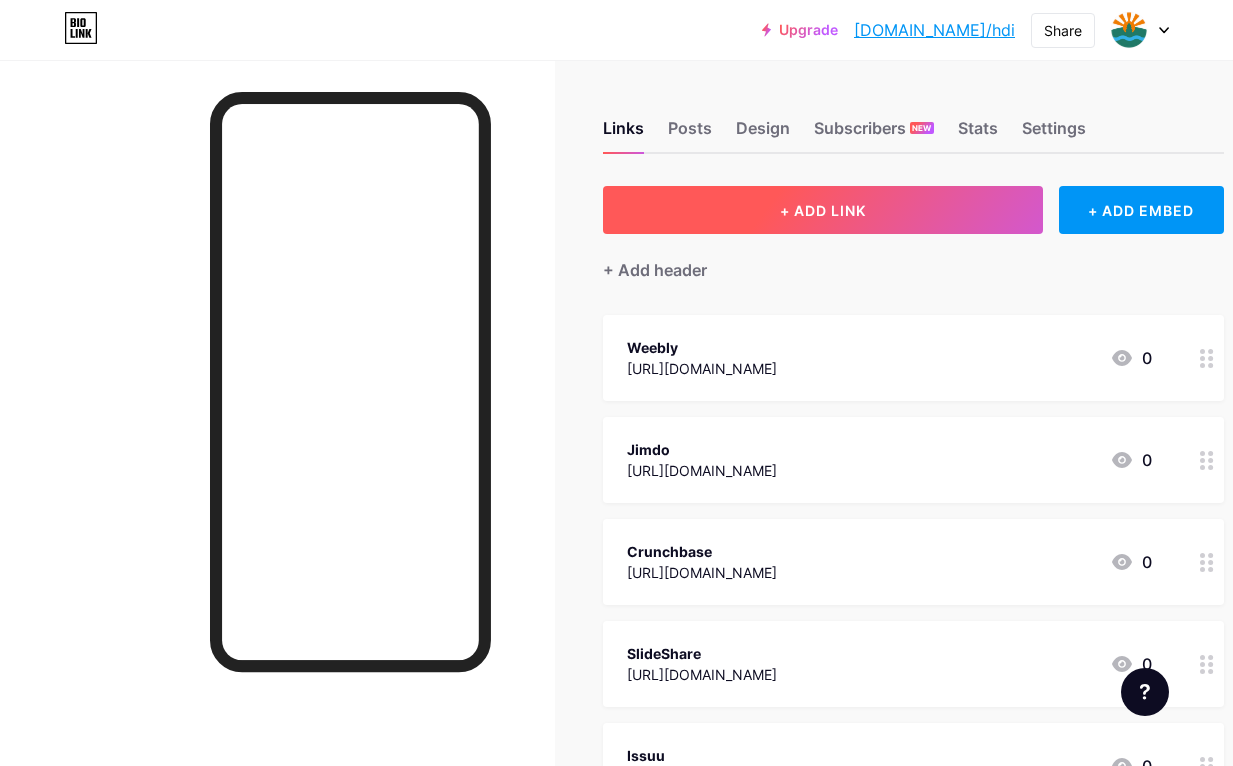 click on "+ ADD LINK" at bounding box center [823, 210] 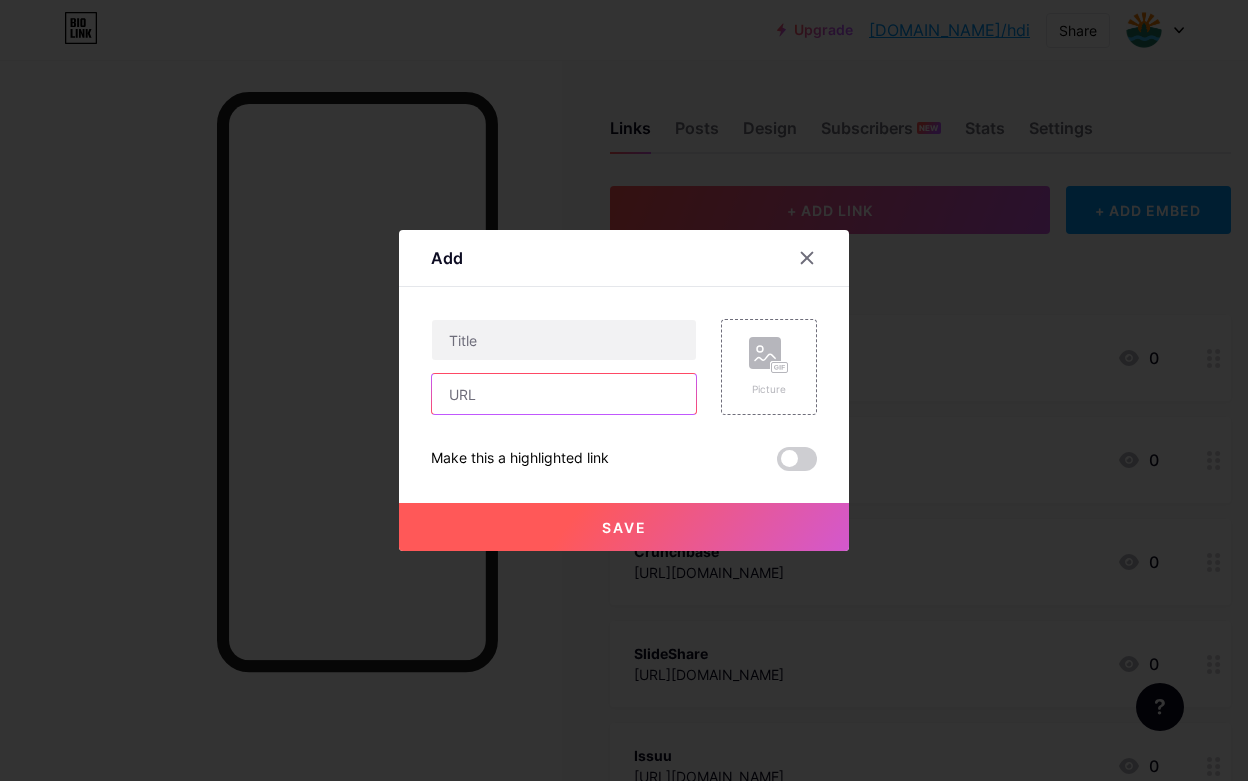click at bounding box center [564, 394] 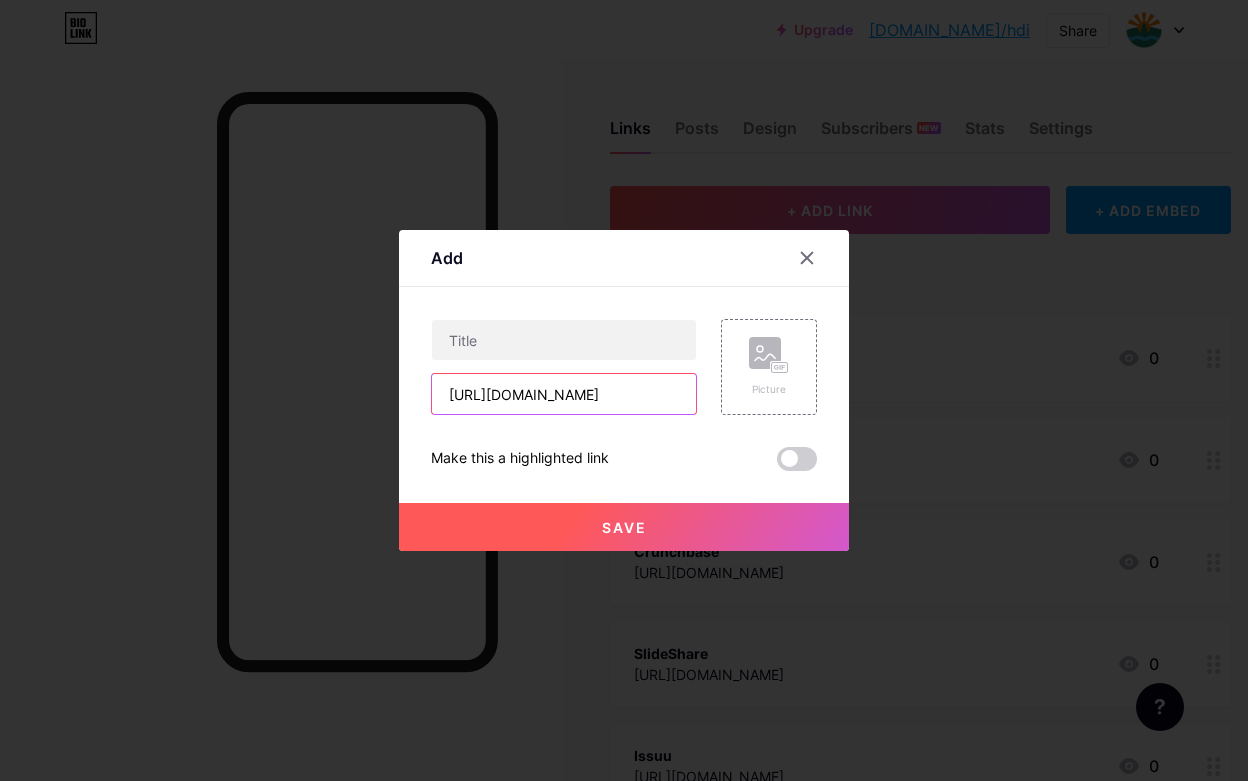 scroll, scrollTop: 0, scrollLeft: 284, axis: horizontal 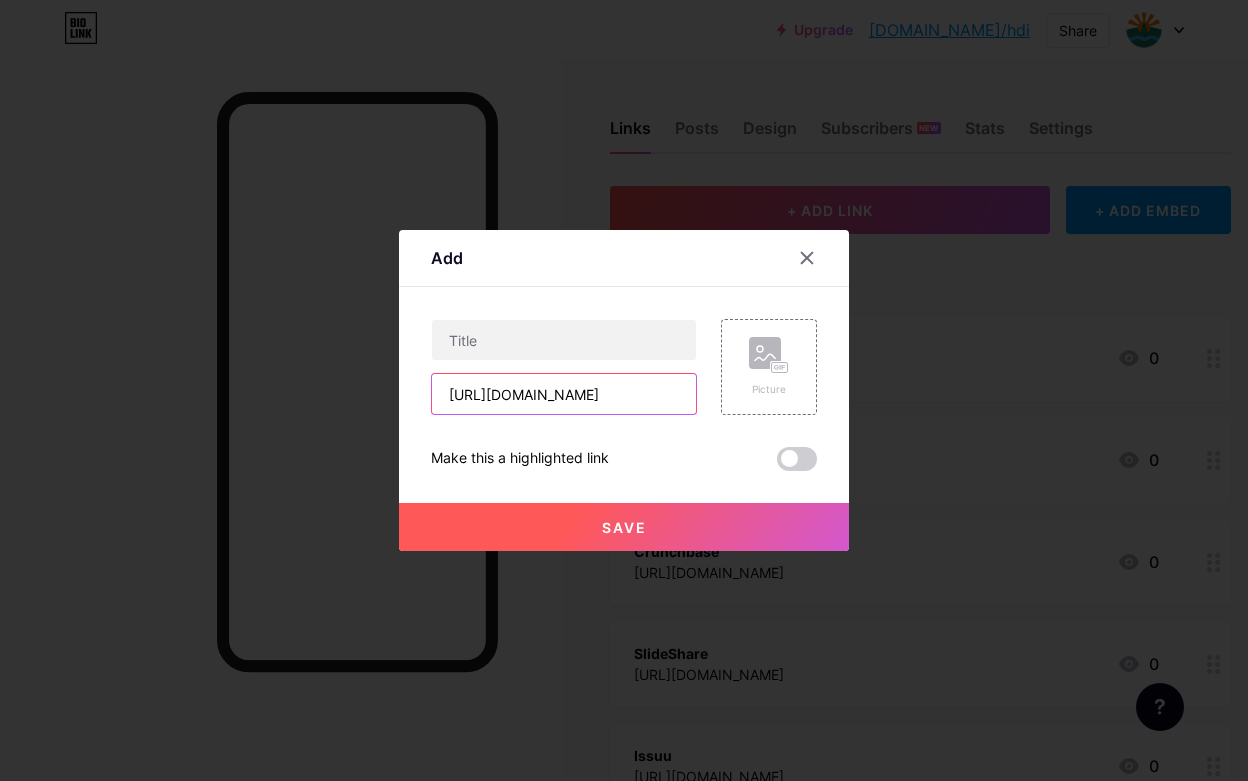 type on "[URL][DOMAIN_NAME]" 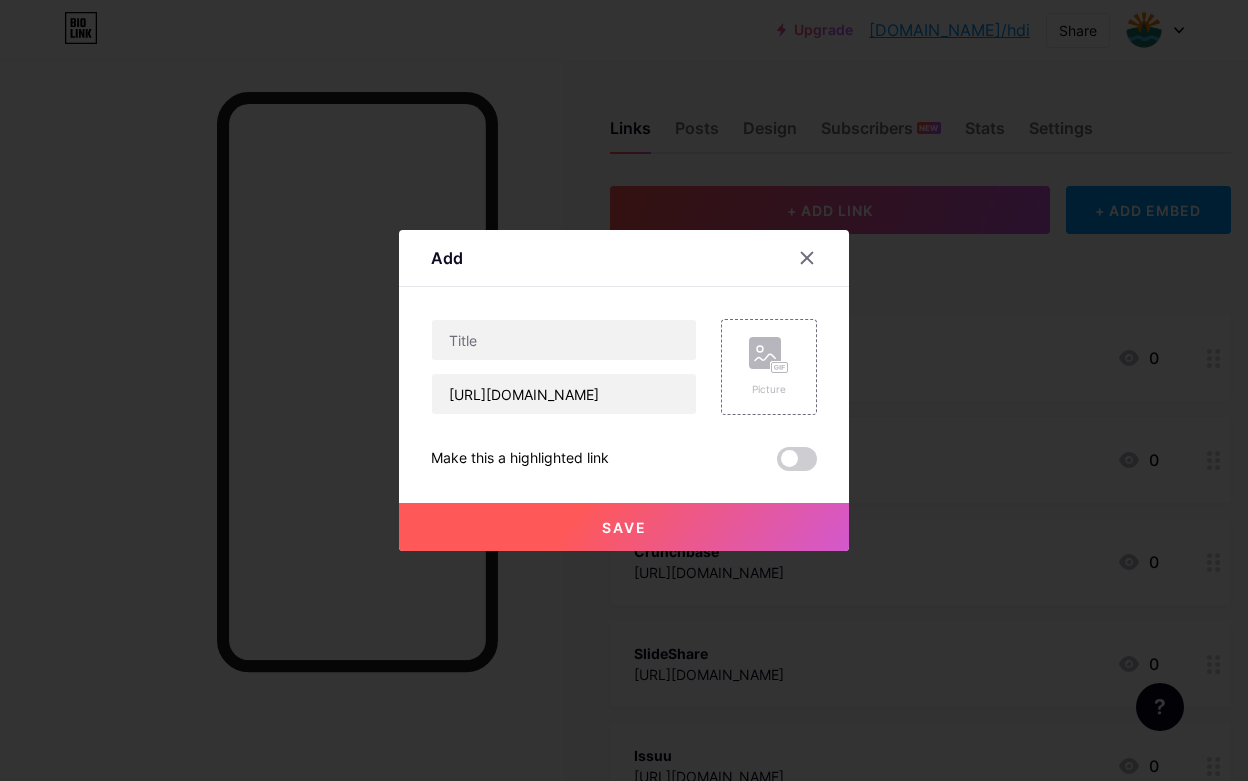 scroll, scrollTop: 0, scrollLeft: 0, axis: both 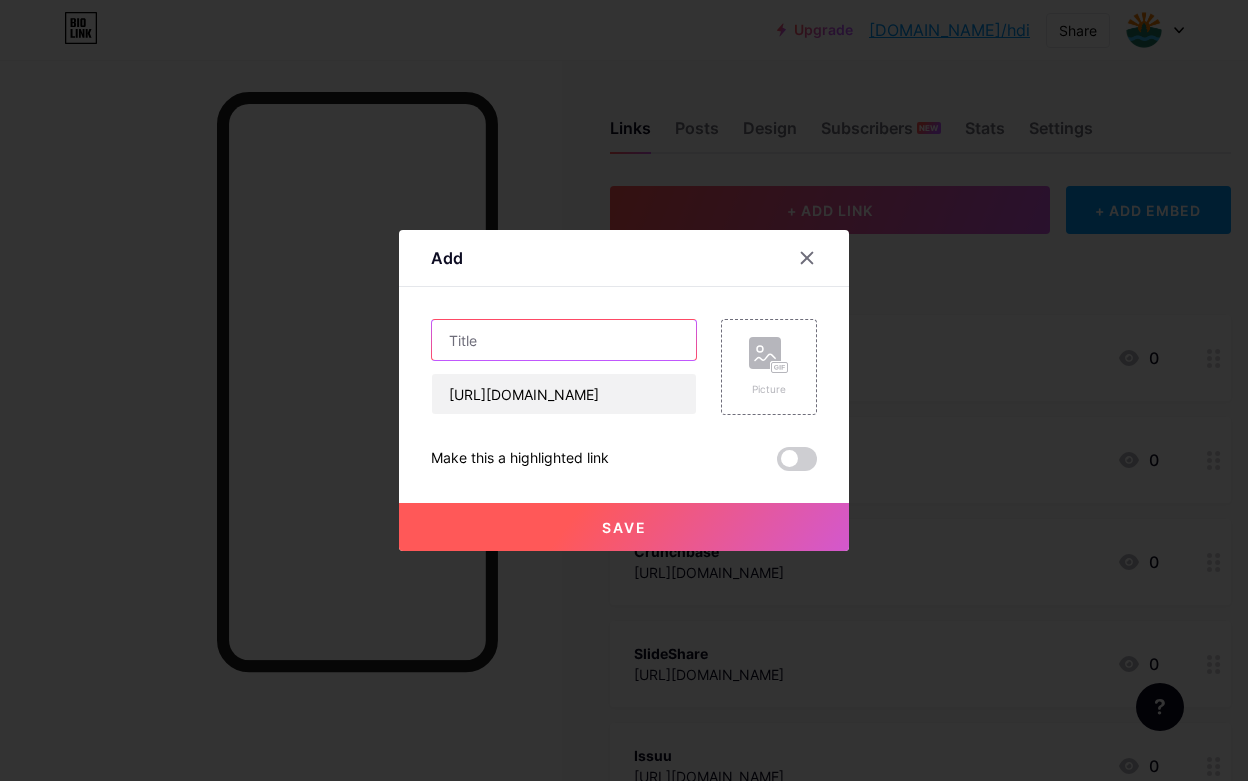 click at bounding box center (564, 340) 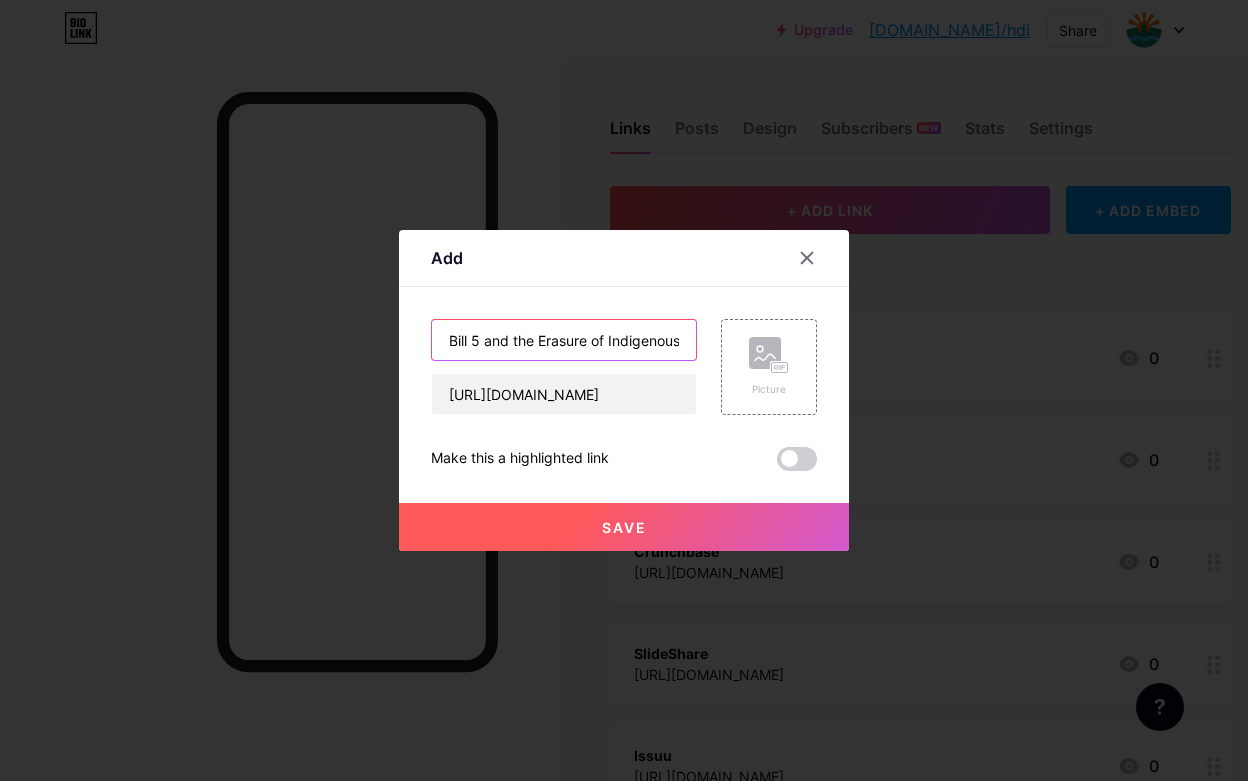 scroll, scrollTop: 0, scrollLeft: 423, axis: horizontal 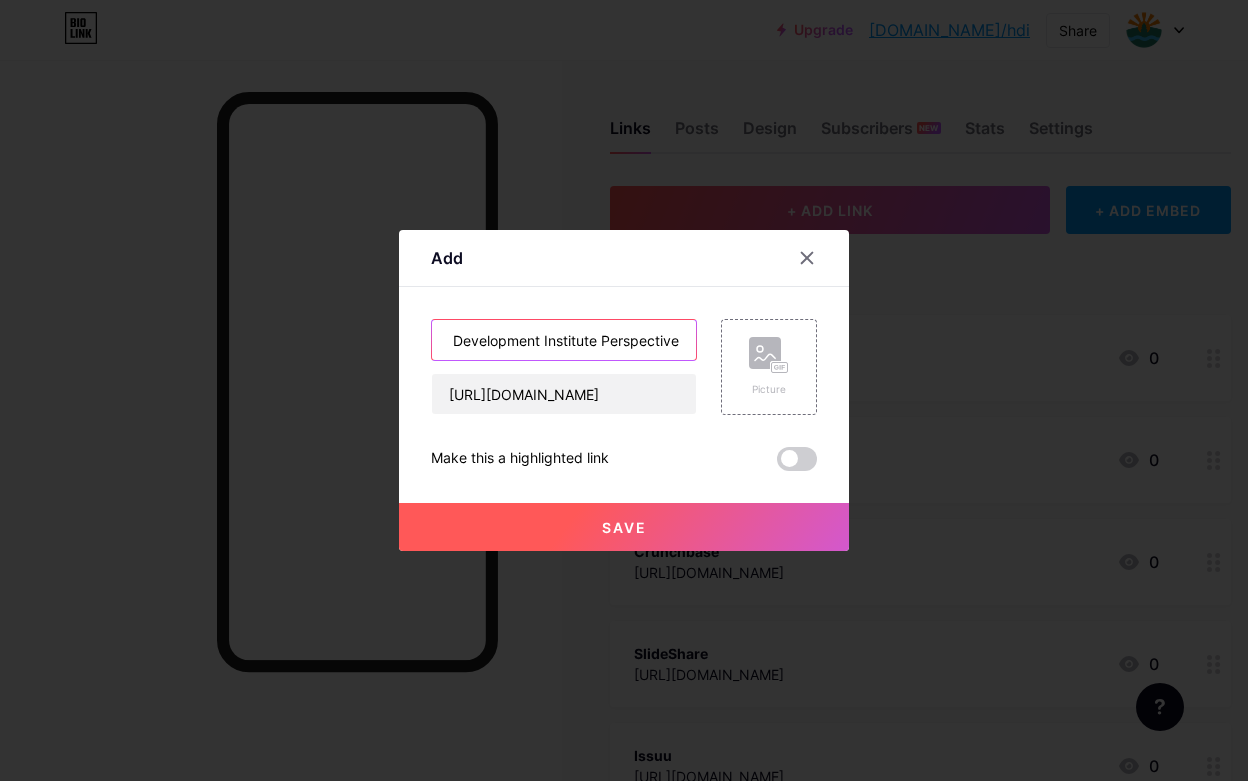 type on "Bill 5 and the Erasure of Indigenous Consent: A Haudenosaunee Development Institute Perspective" 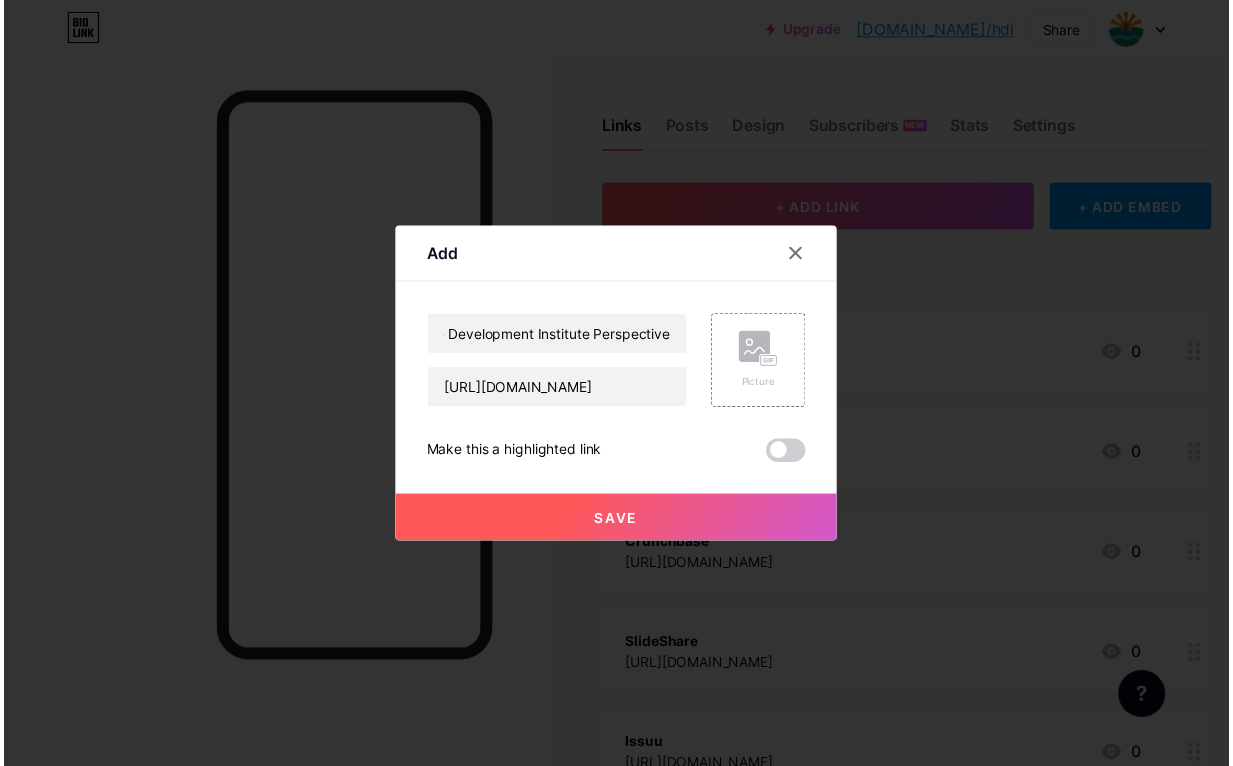 scroll, scrollTop: 0, scrollLeft: 0, axis: both 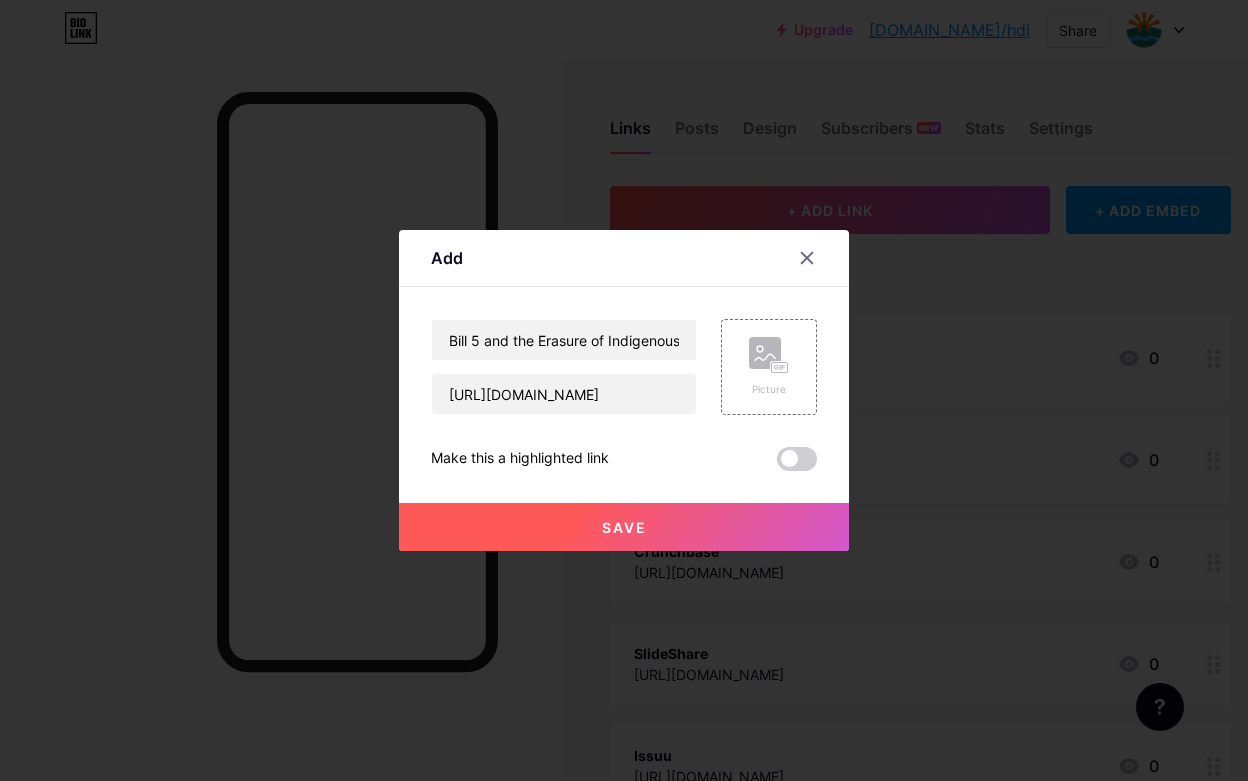 click on "Save" at bounding box center [624, 527] 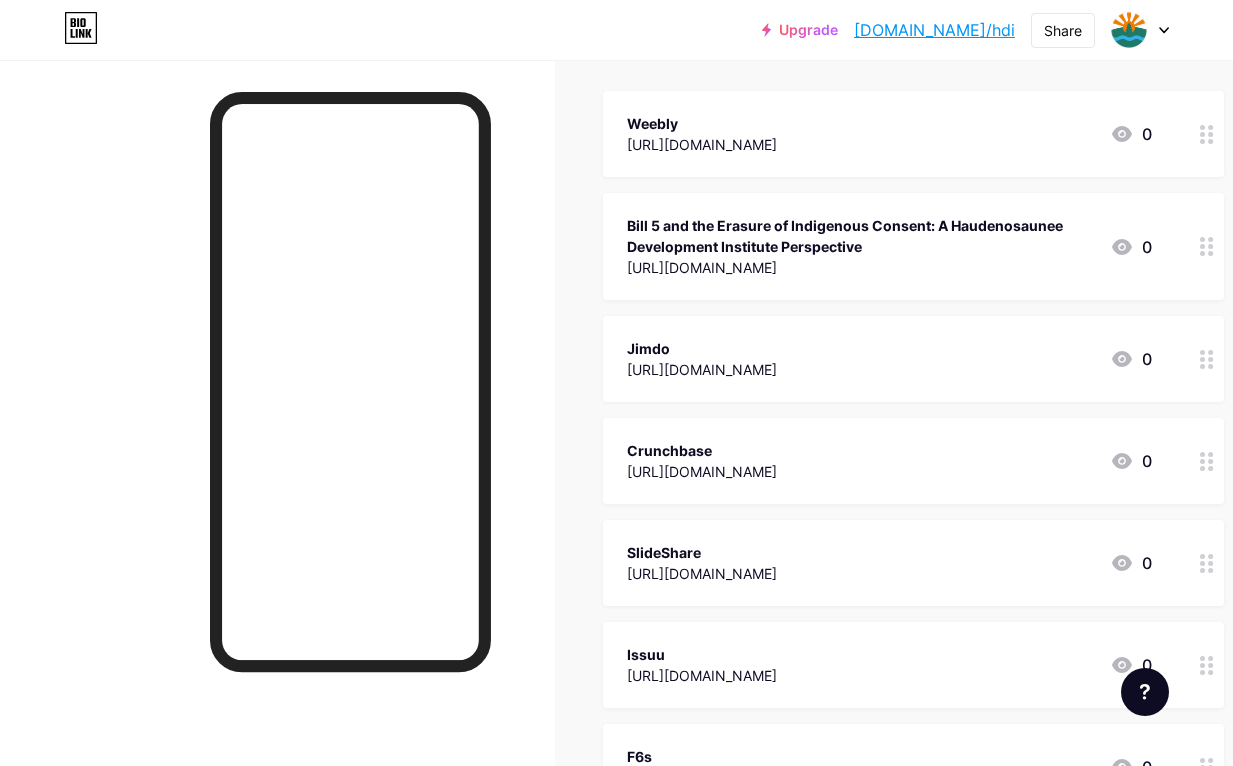 scroll, scrollTop: 242, scrollLeft: 0, axis: vertical 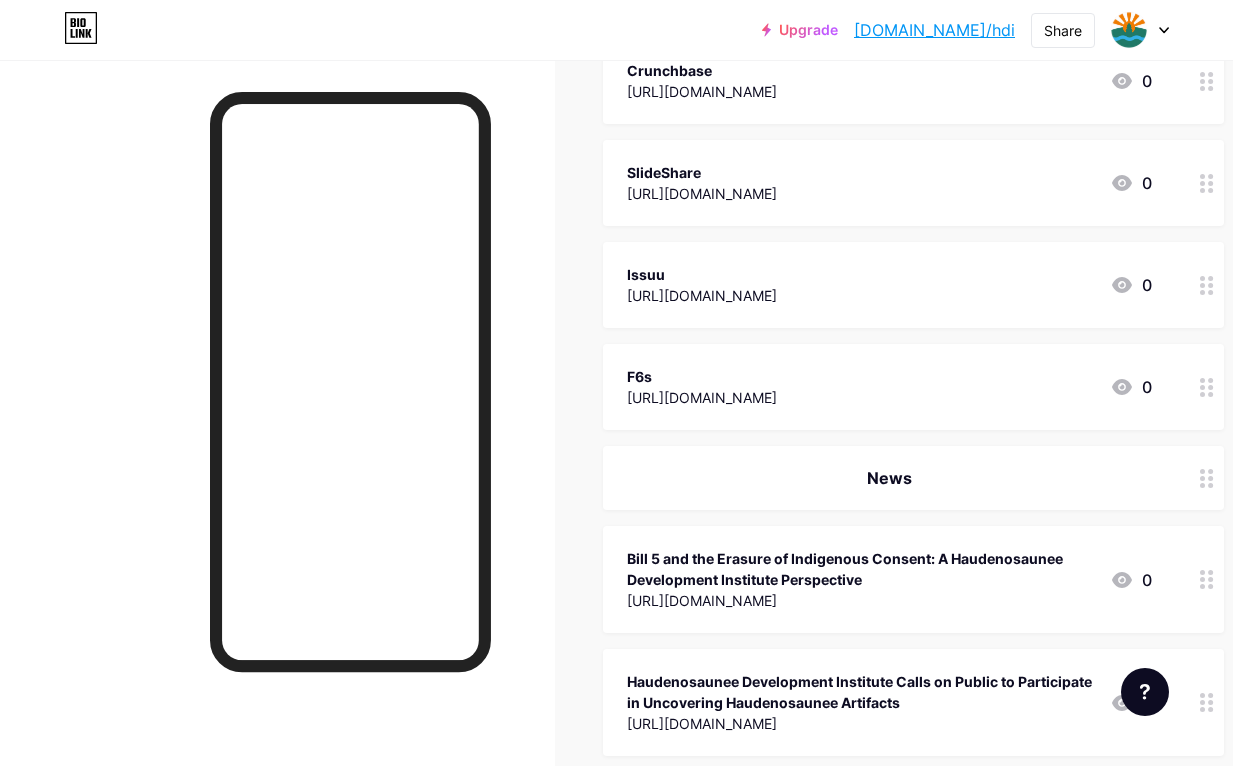 click on "Bill 5 and the Erasure of Indigenous Consent: A Haudenosaunee Development Institute Perspective" at bounding box center (860, 569) 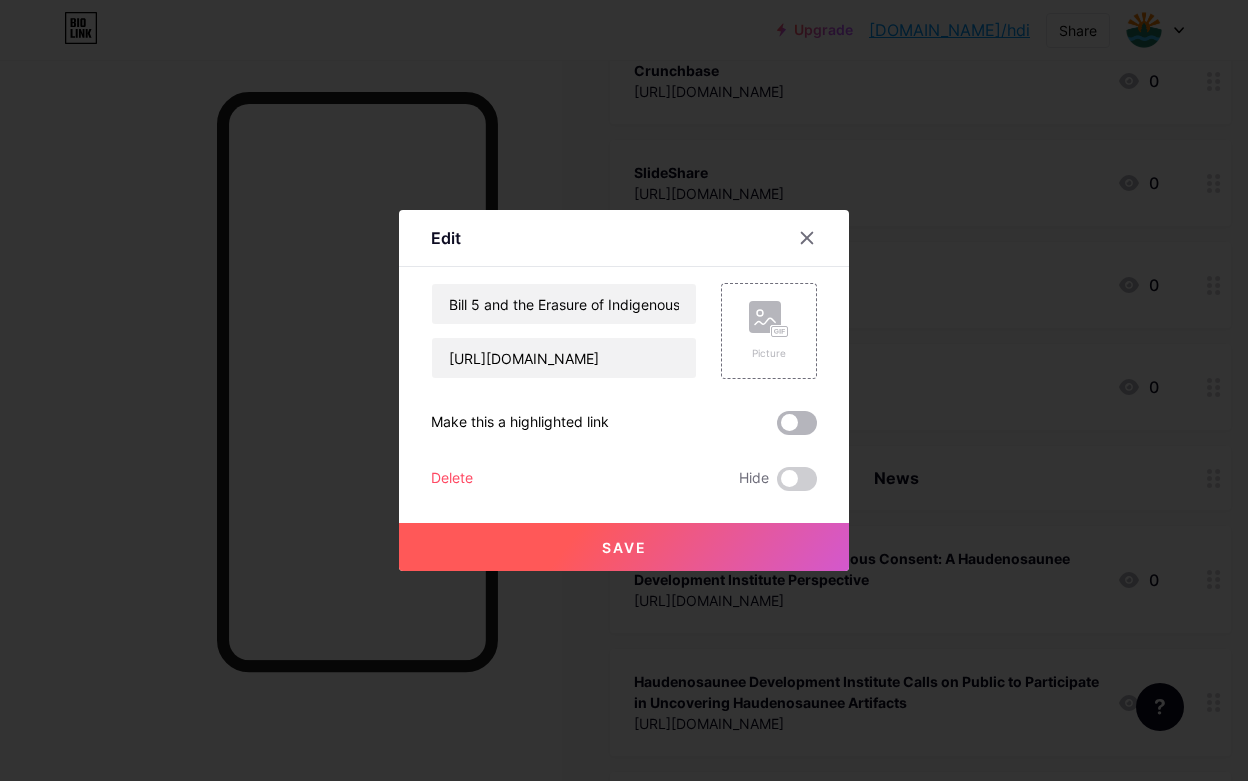click at bounding box center (797, 423) 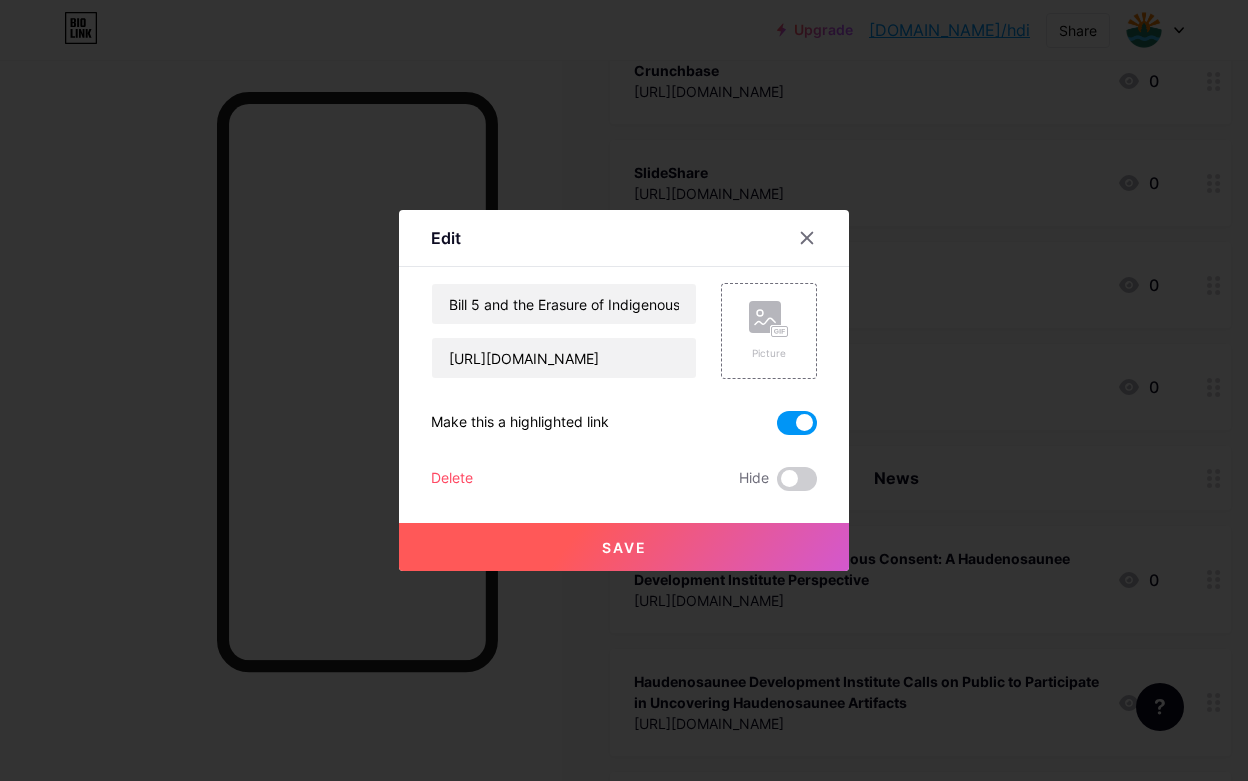click on "Save" at bounding box center (624, 547) 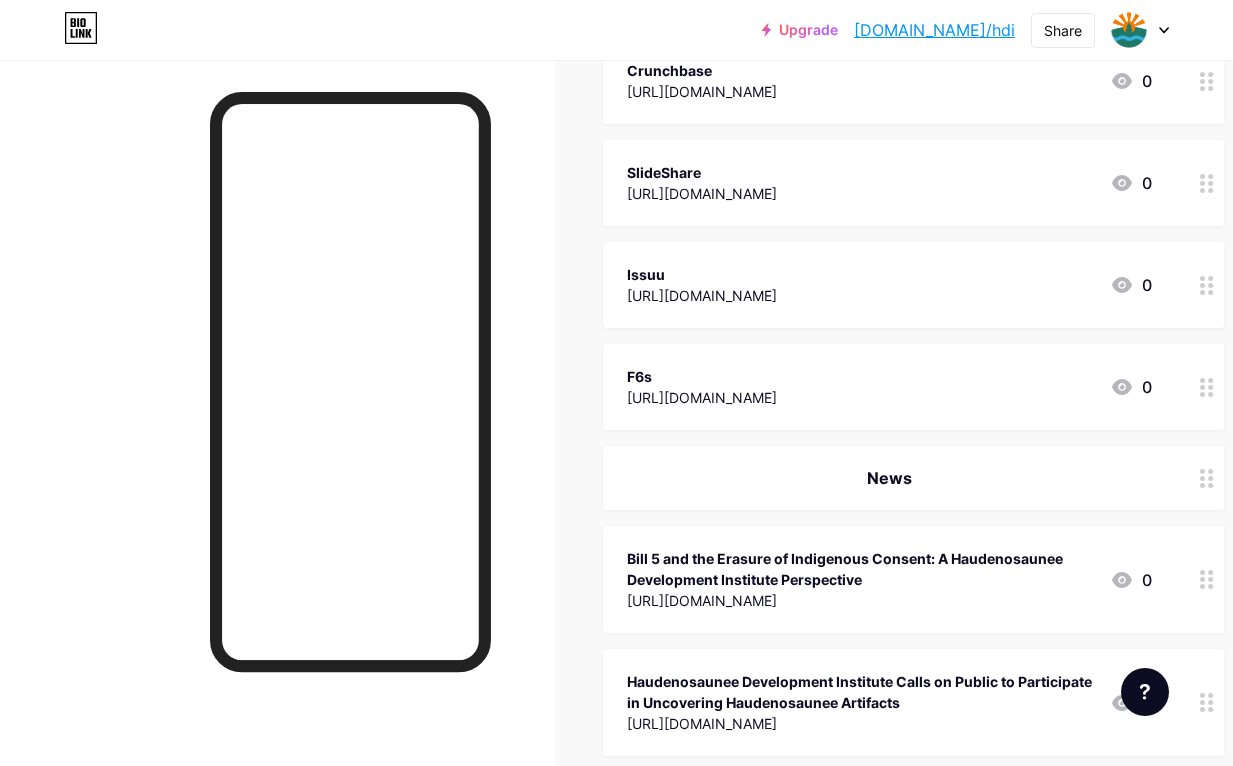 click on "[DOMAIN_NAME]/hdi" at bounding box center [934, 30] 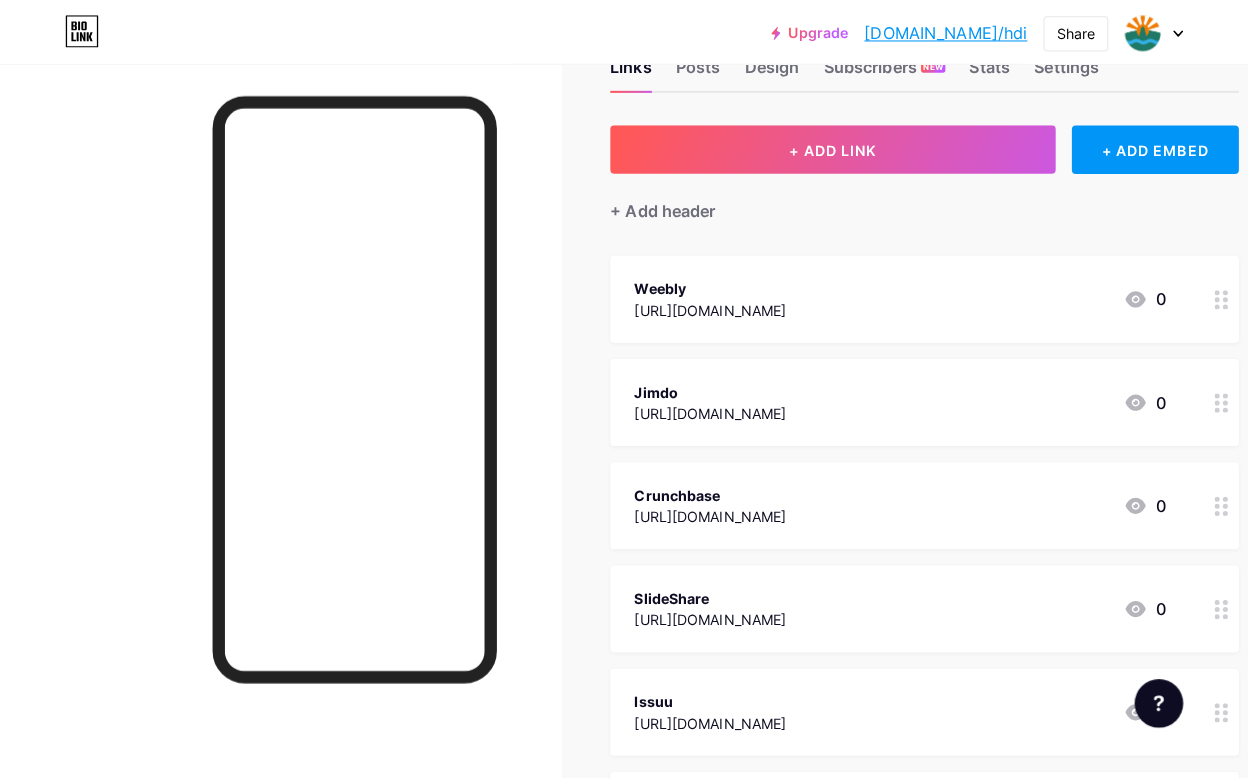 scroll, scrollTop: 52, scrollLeft: 0, axis: vertical 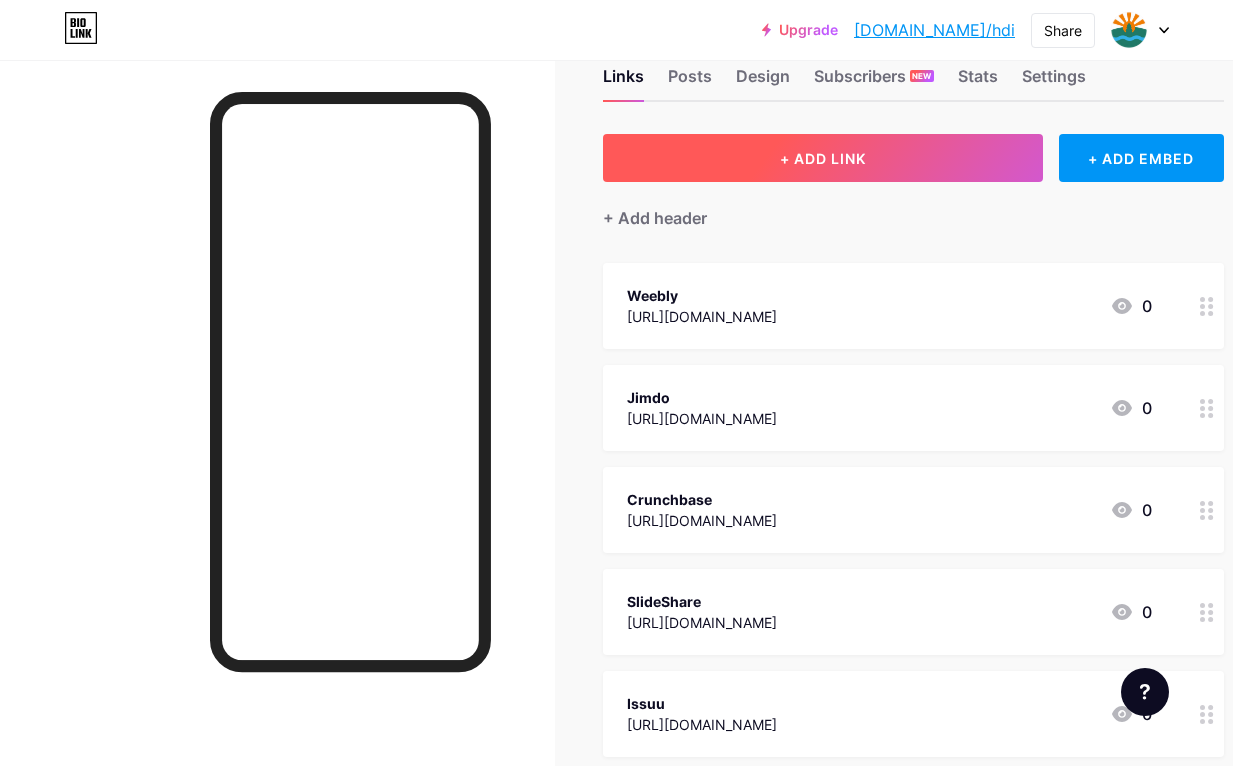 click on "+ ADD LINK" at bounding box center (823, 158) 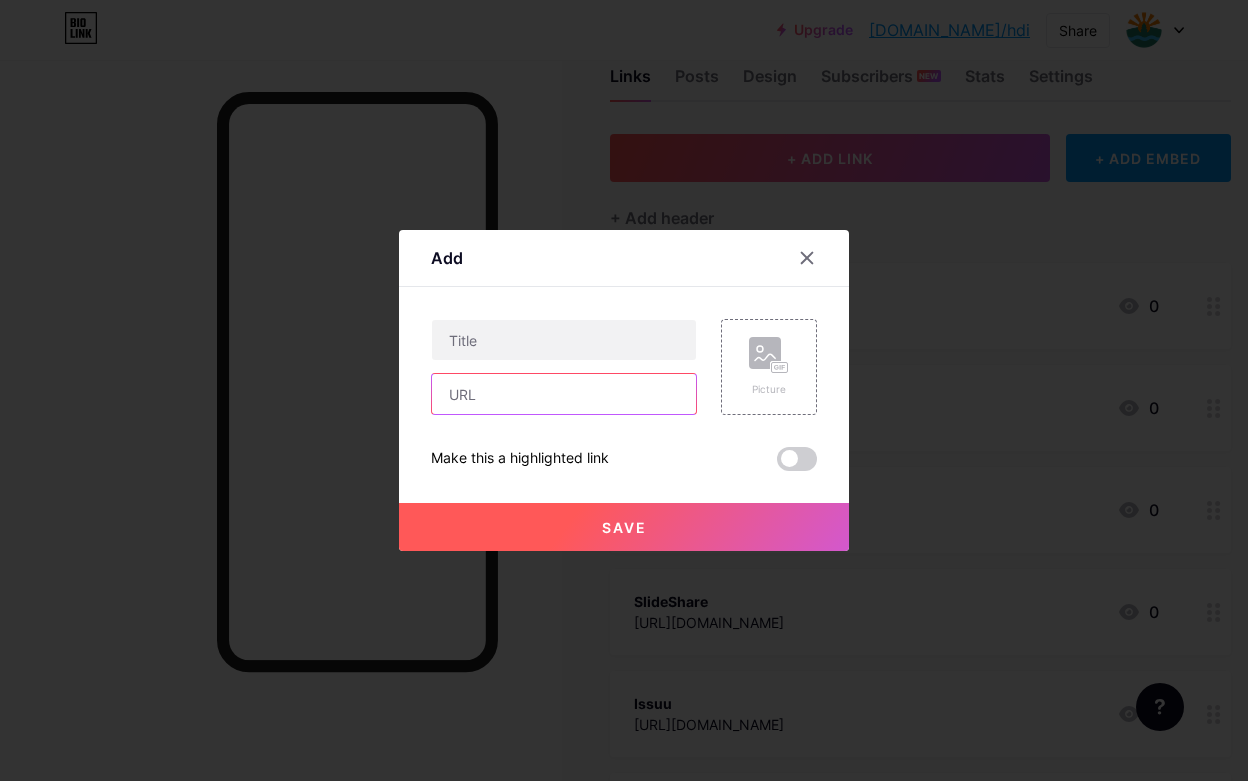 click at bounding box center (564, 394) 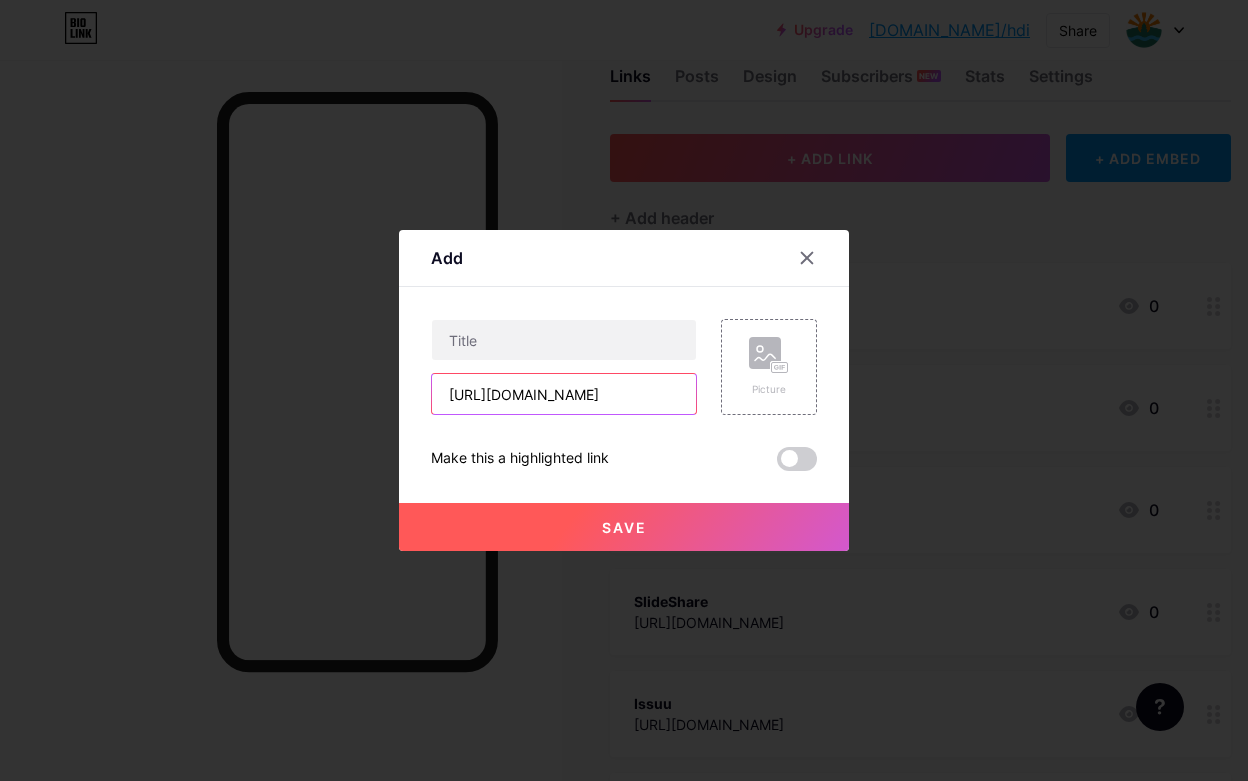 scroll, scrollTop: 0, scrollLeft: 183, axis: horizontal 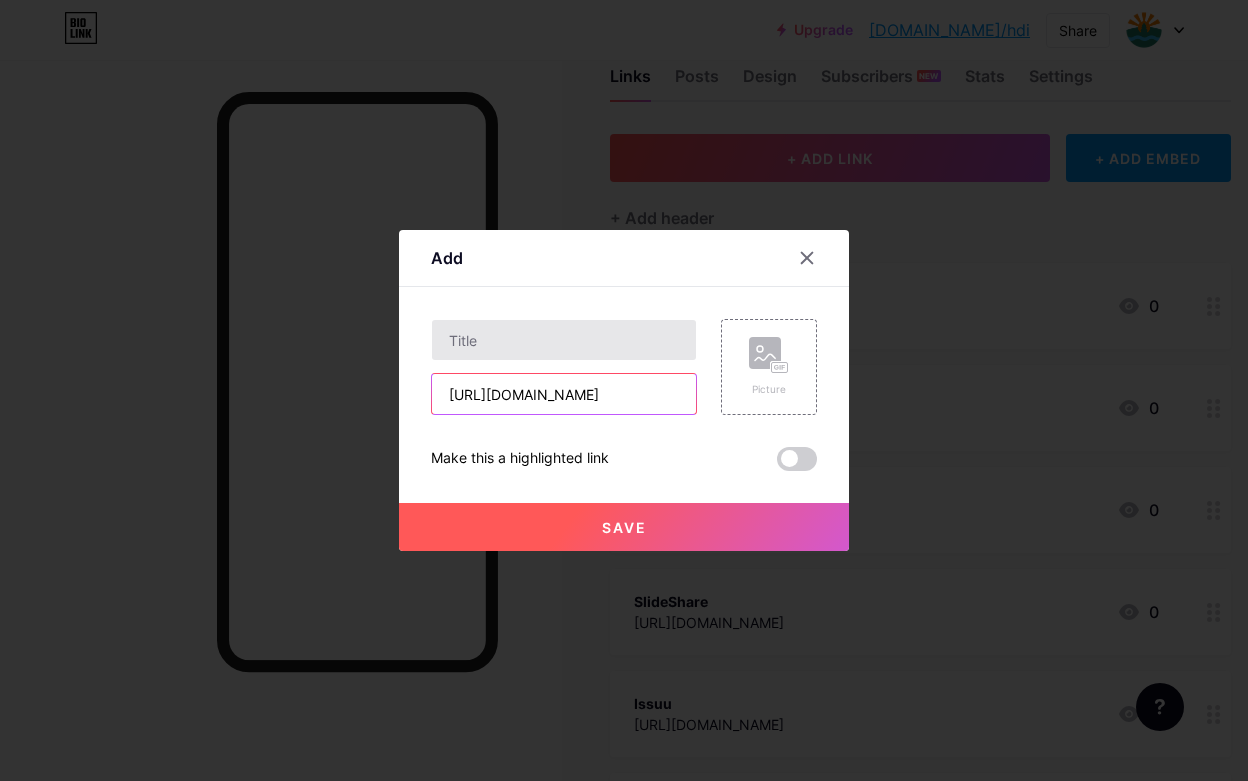 type on "[URL][DOMAIN_NAME]" 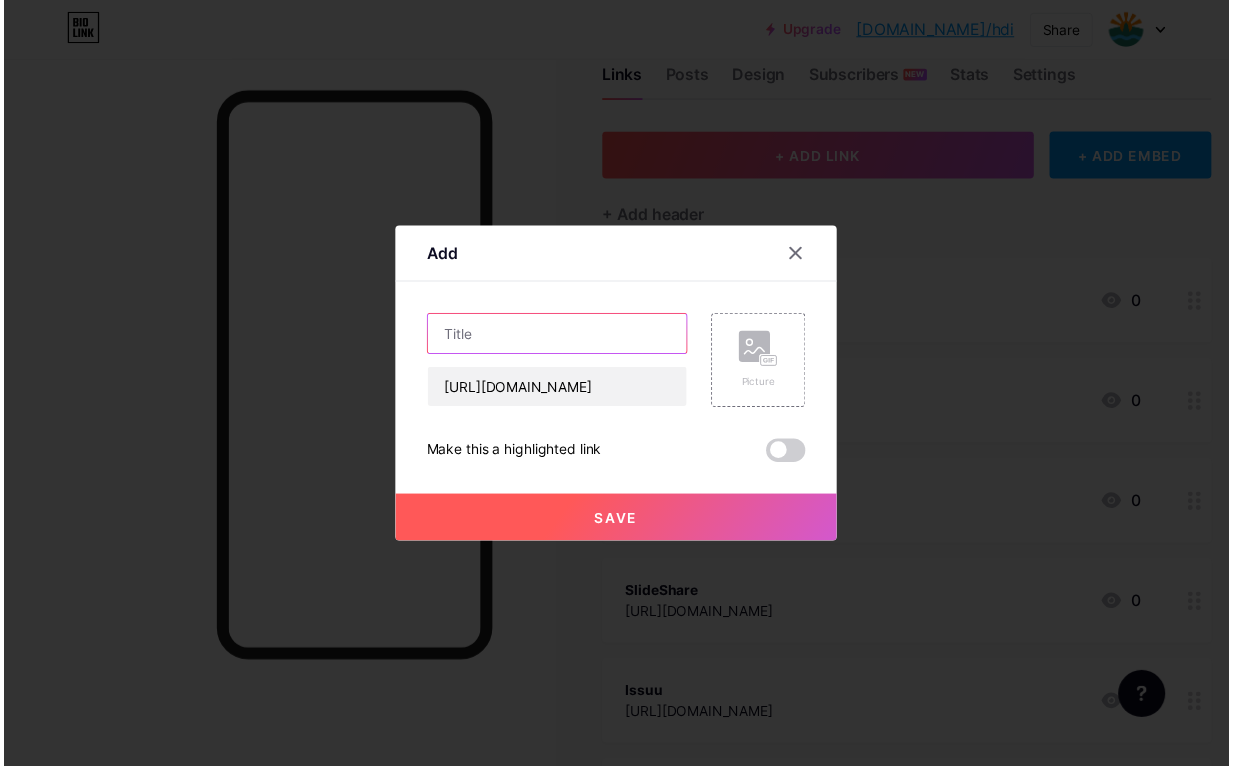 scroll, scrollTop: 0, scrollLeft: 0, axis: both 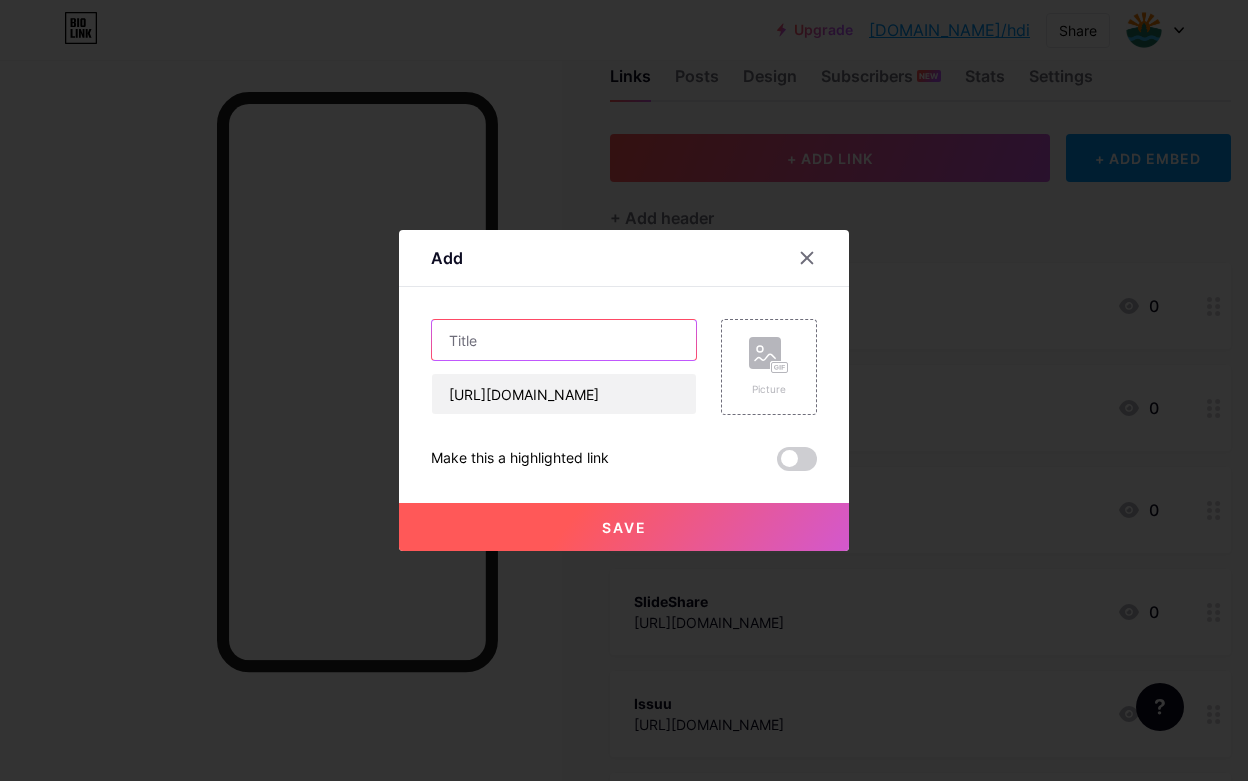 click at bounding box center (564, 340) 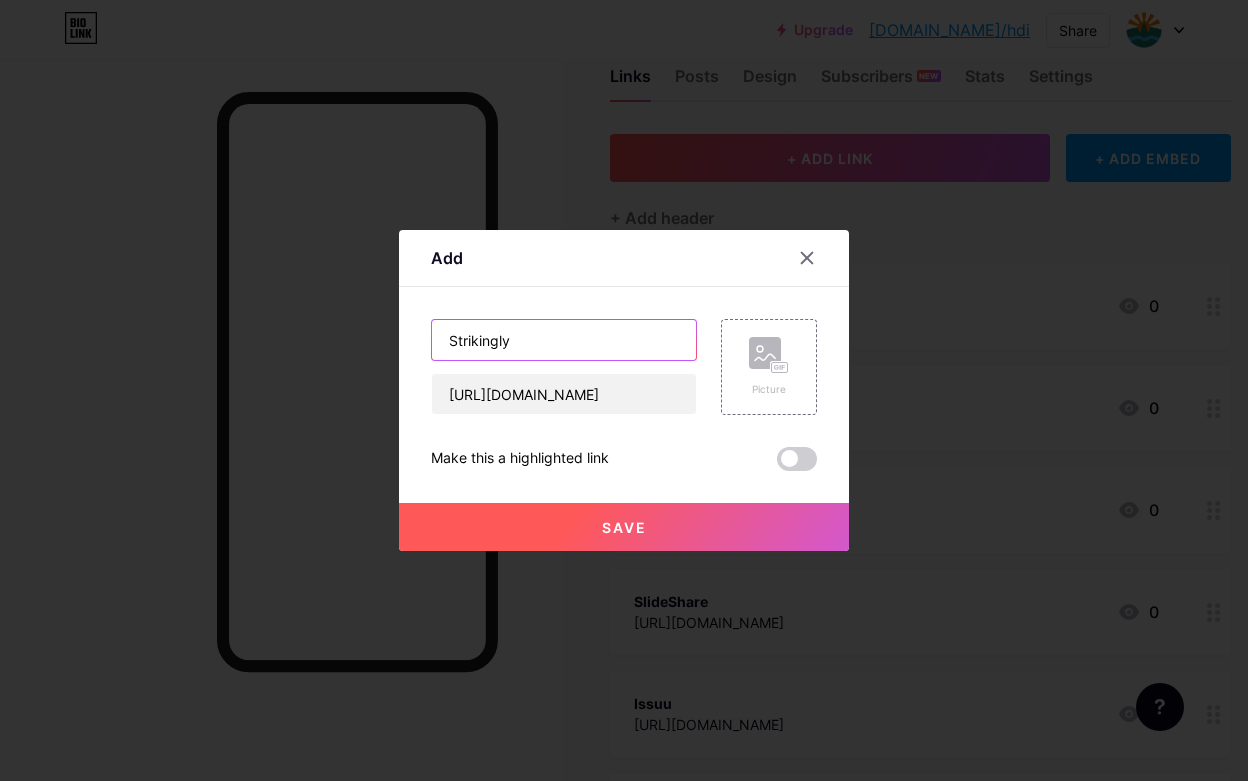 type on "Strikingly" 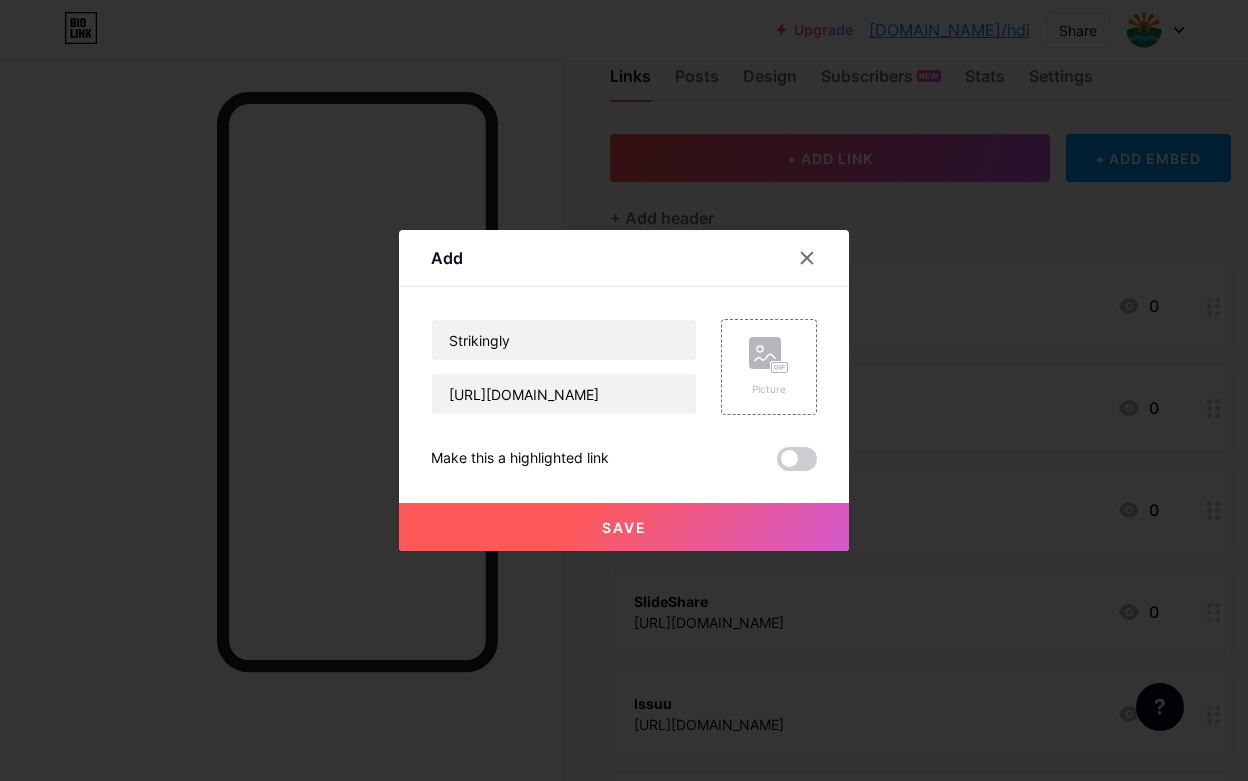click on "Save" at bounding box center [624, 527] 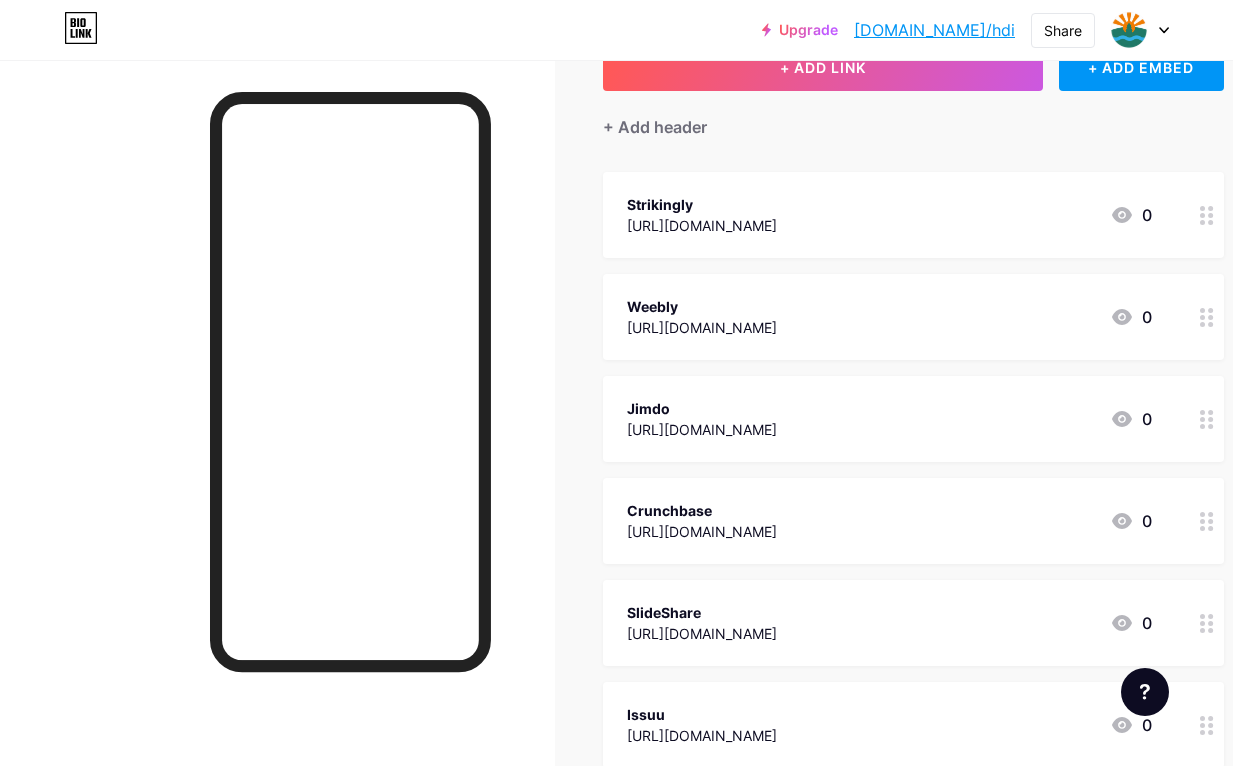 scroll, scrollTop: 0, scrollLeft: 0, axis: both 